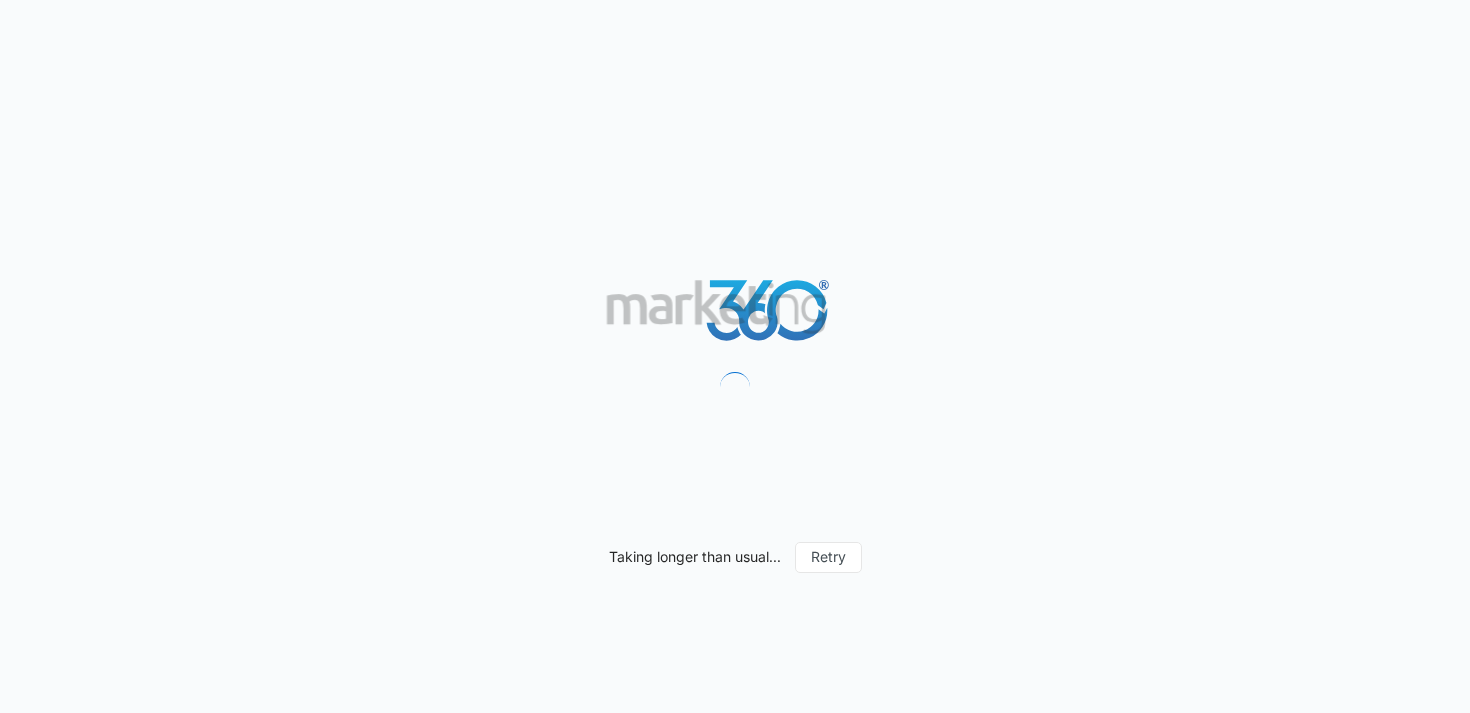 scroll, scrollTop: 0, scrollLeft: 0, axis: both 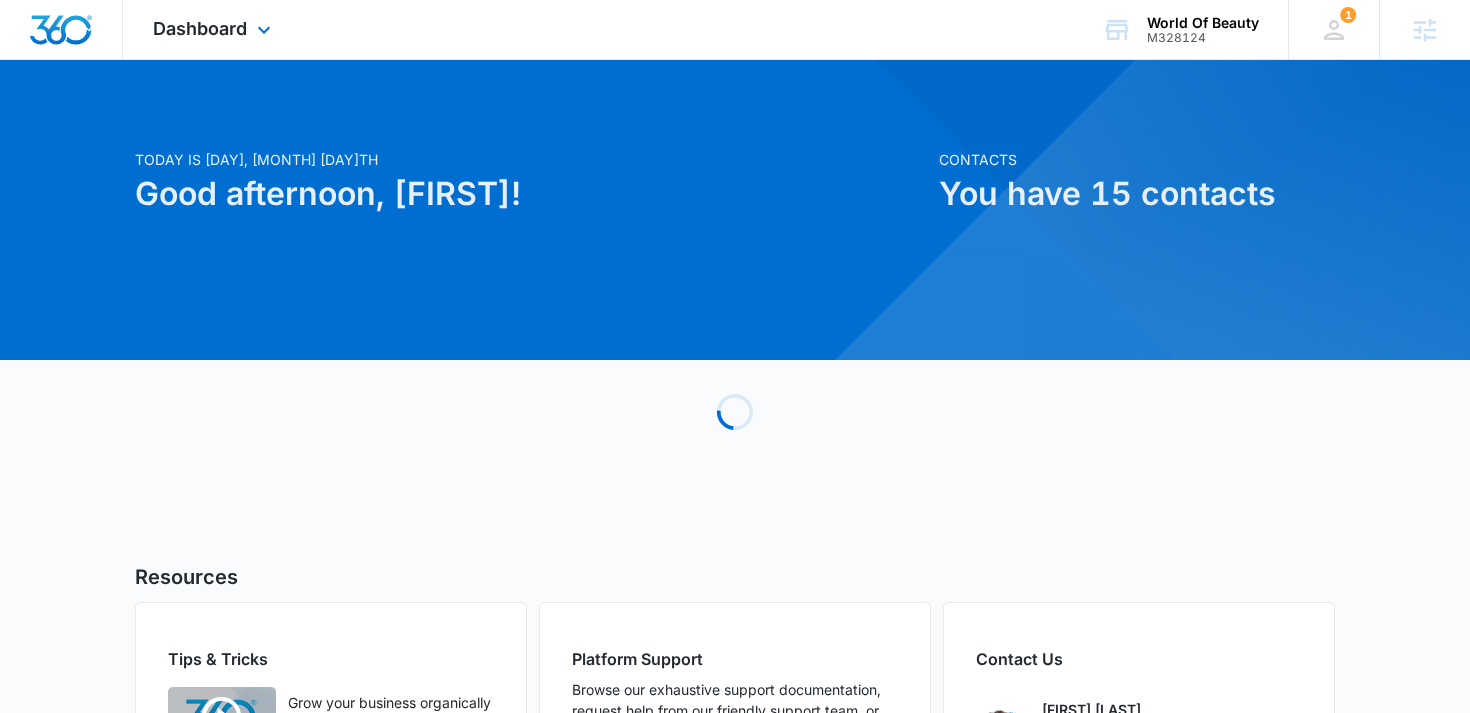 click on "Dashboard Apps Reputation Websites Forms CRM Email Social Shop Payments POS Content Ads Intelligence Files Brand Settings" at bounding box center [214, 29] 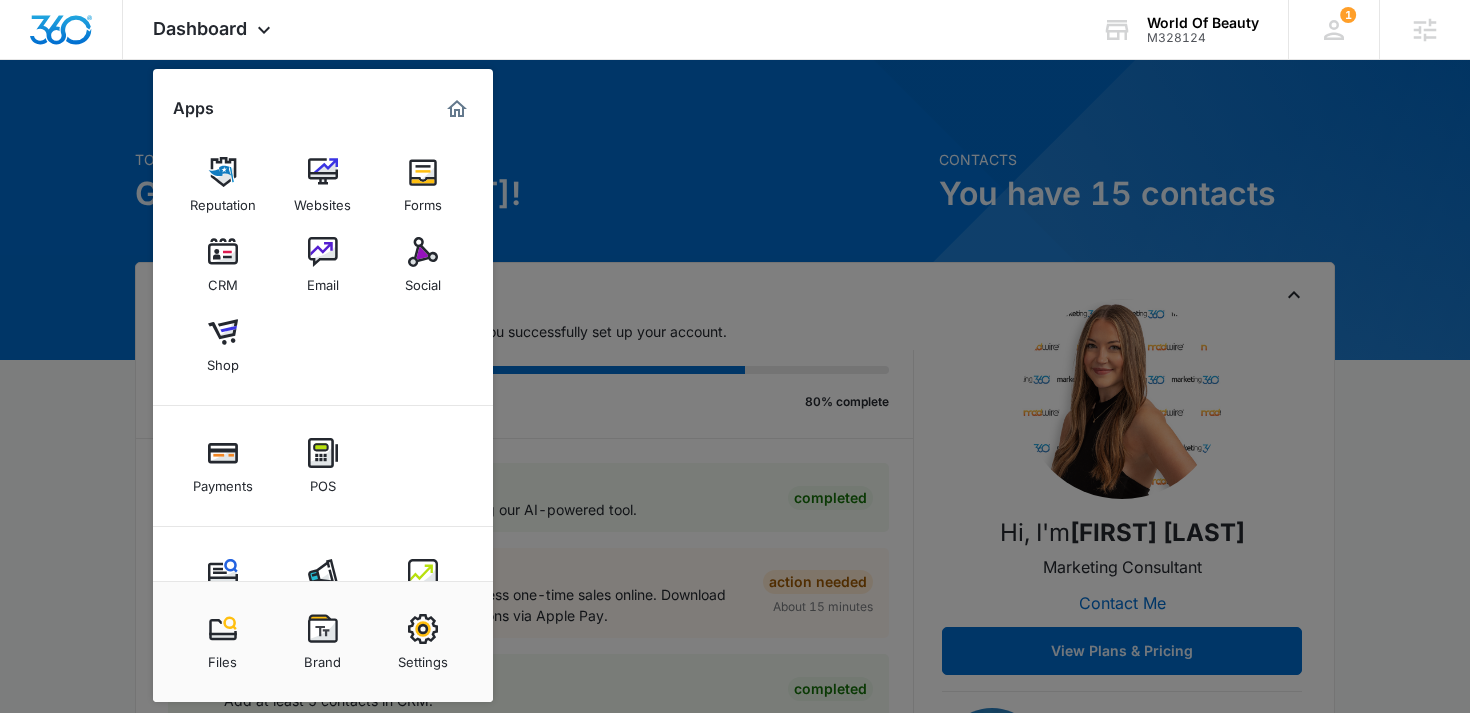 click on "Intelligence" at bounding box center [423, 587] 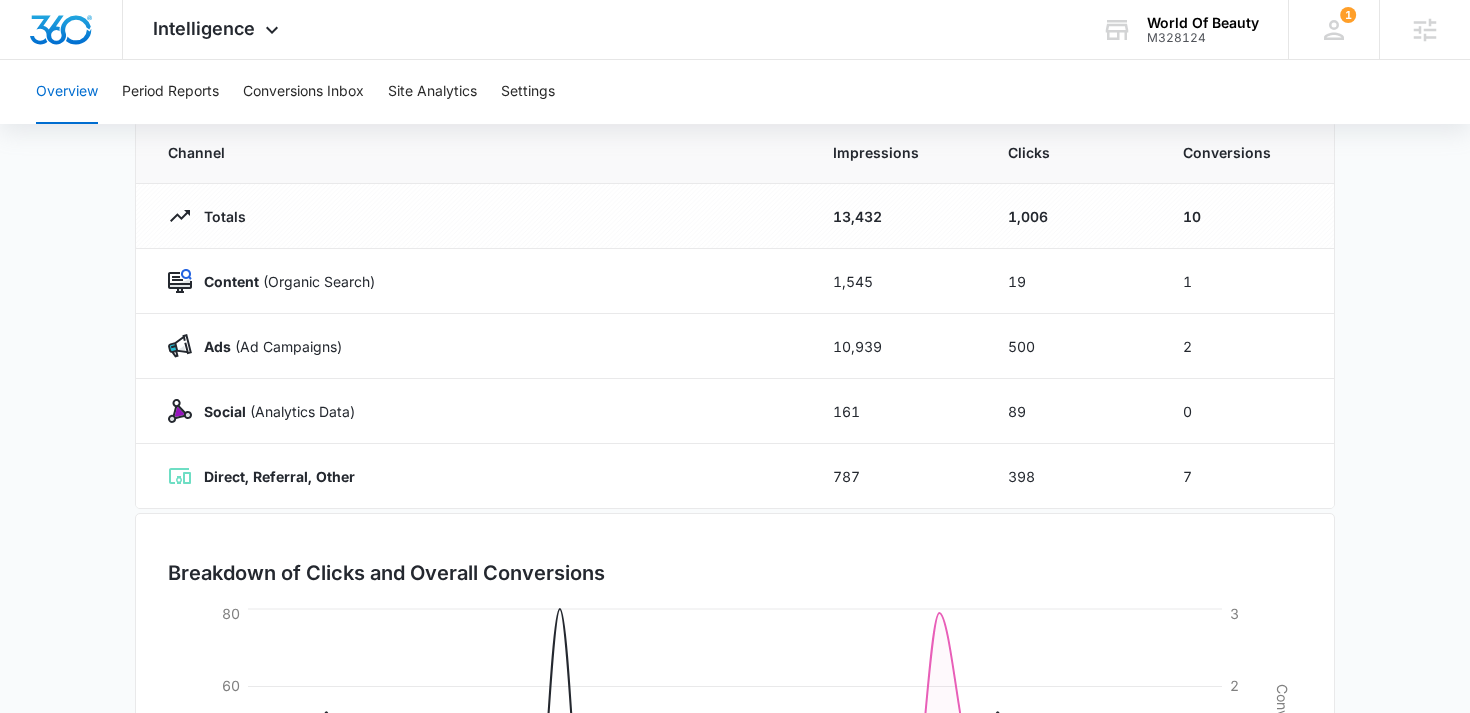 scroll, scrollTop: 203, scrollLeft: 0, axis: vertical 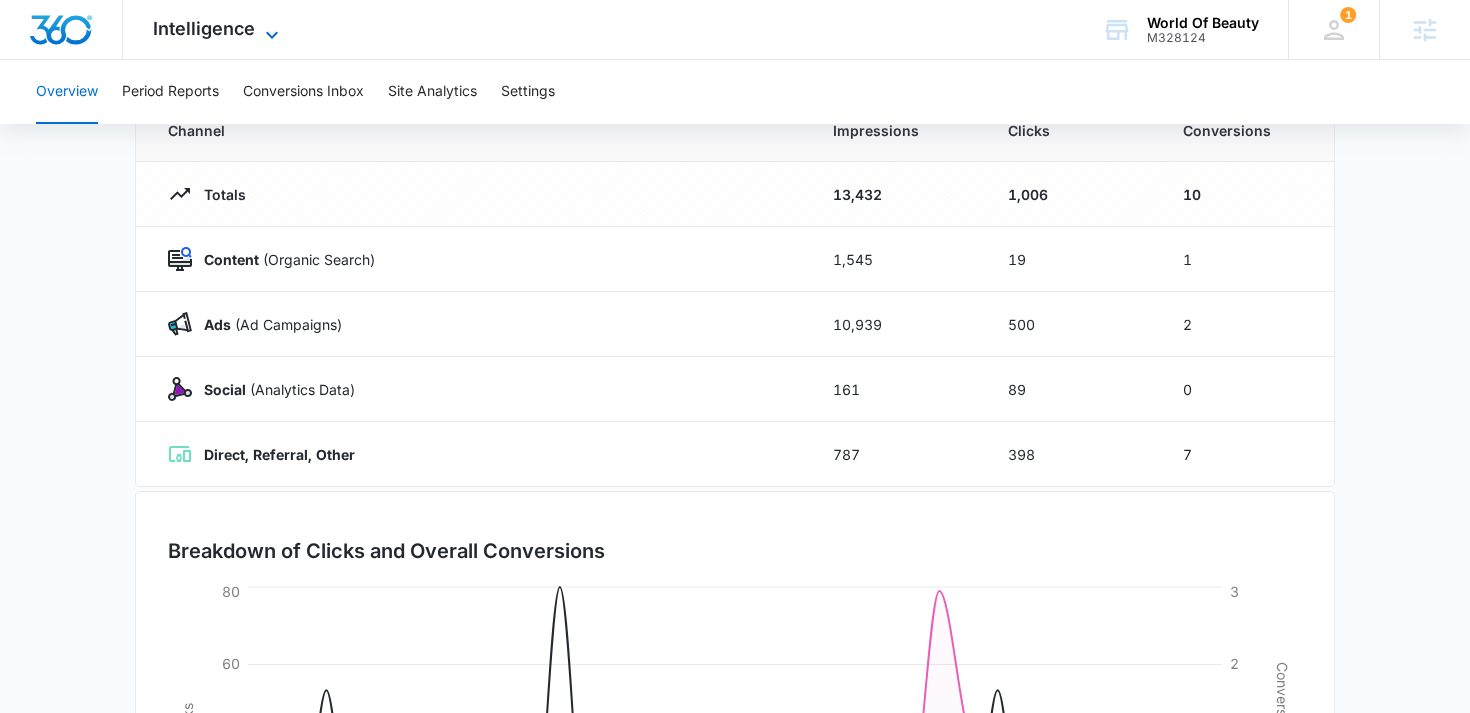 click on "Intelligence" at bounding box center [204, 28] 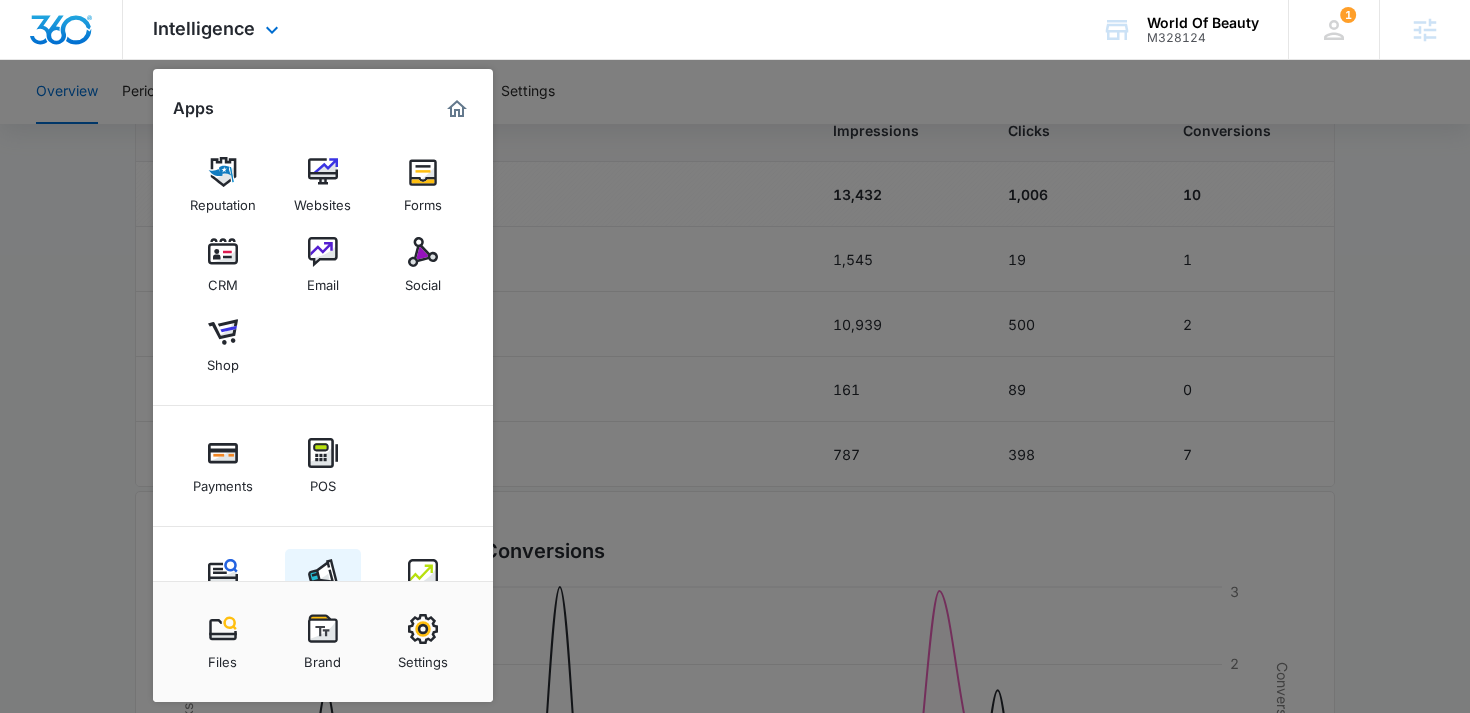 click on "Ads" at bounding box center (323, 587) 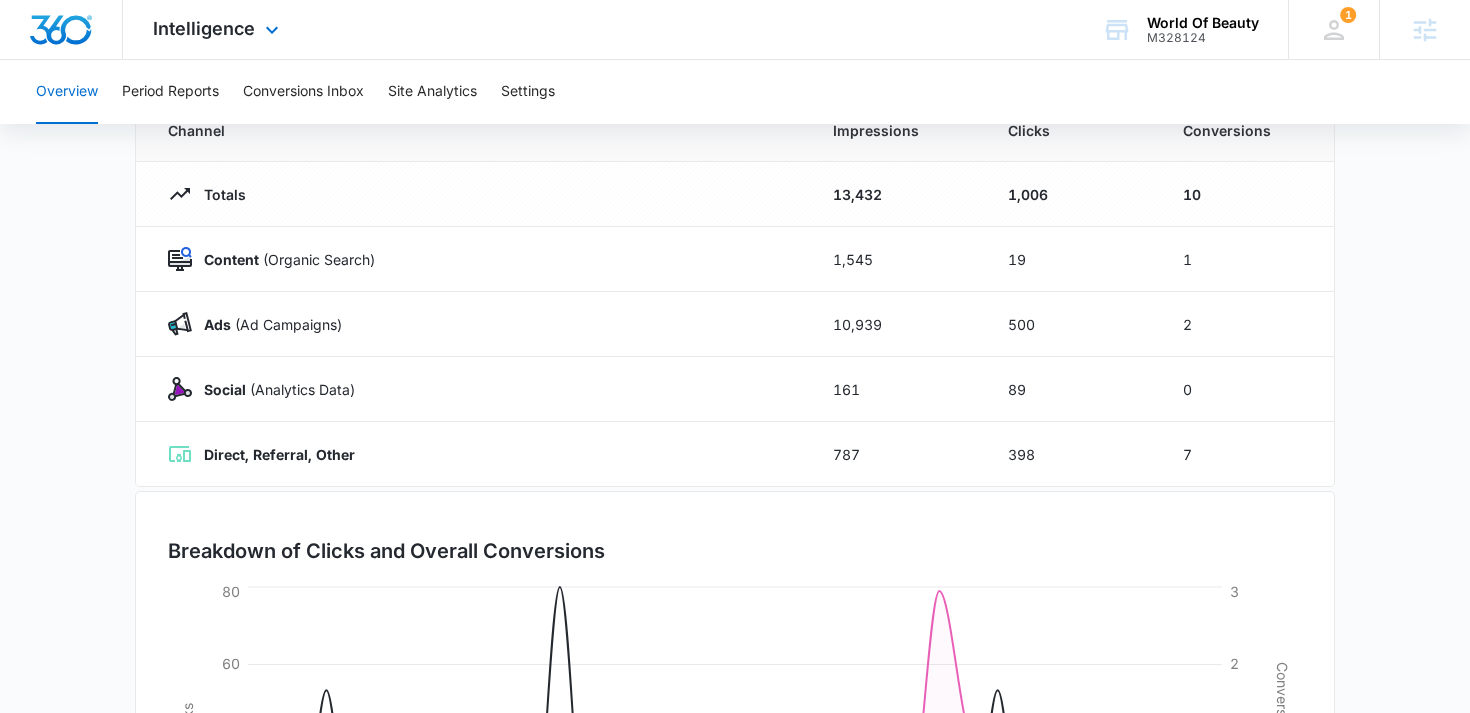 scroll, scrollTop: 0, scrollLeft: 0, axis: both 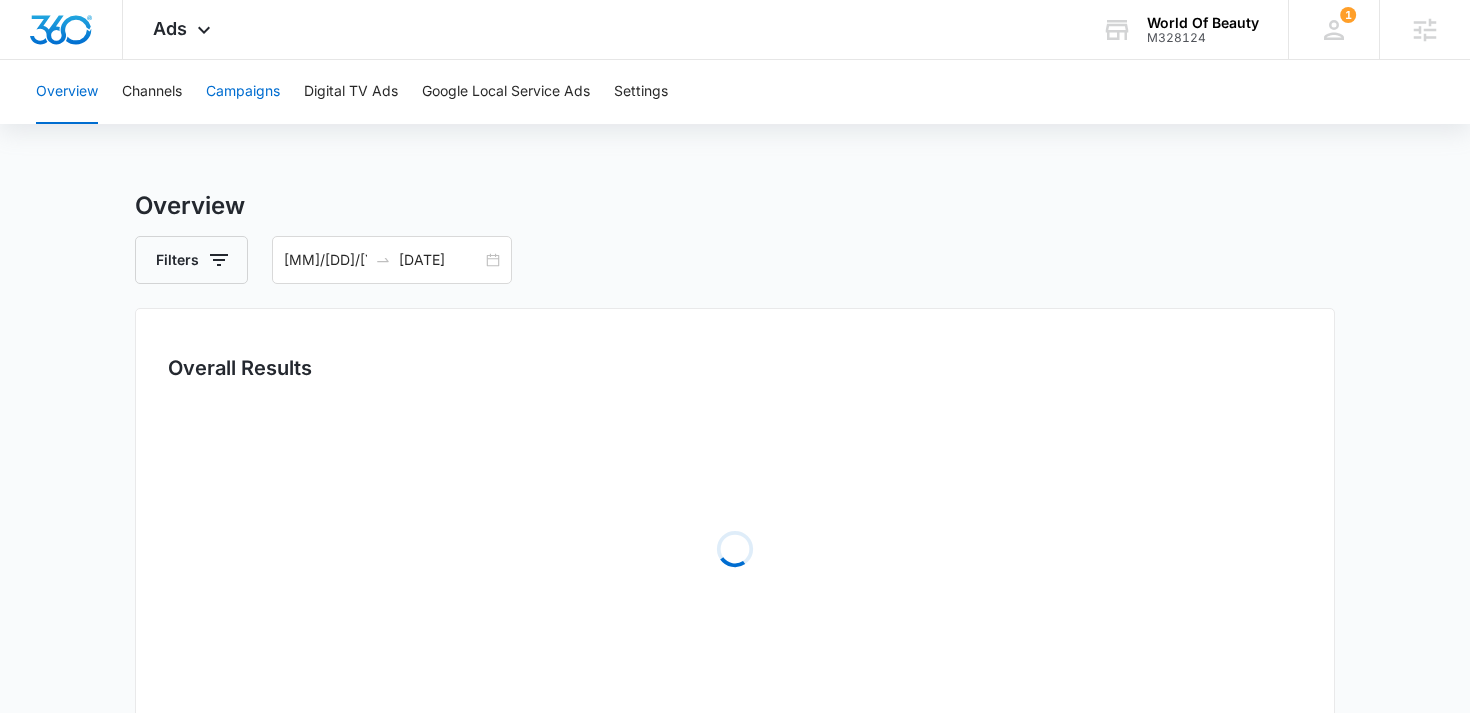 click on "Campaigns" at bounding box center (243, 92) 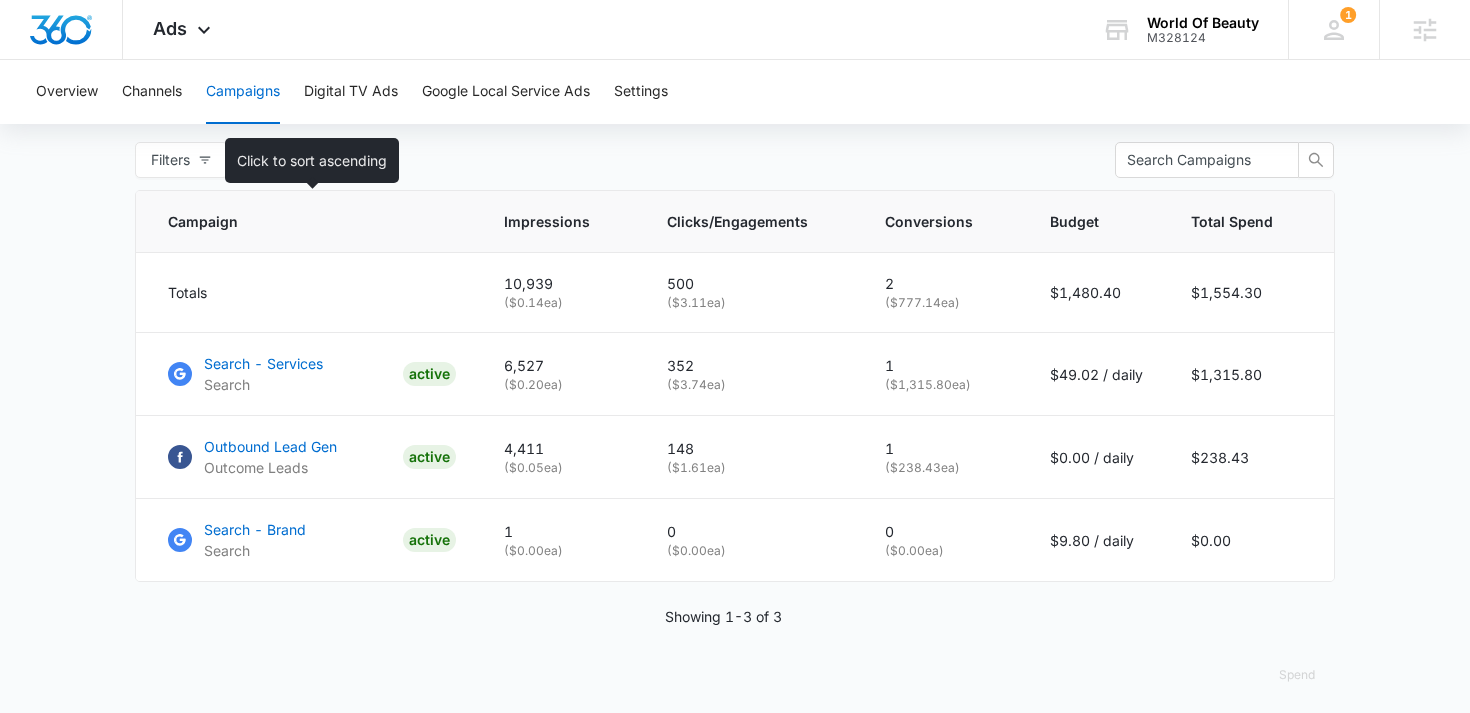 scroll, scrollTop: 789, scrollLeft: 0, axis: vertical 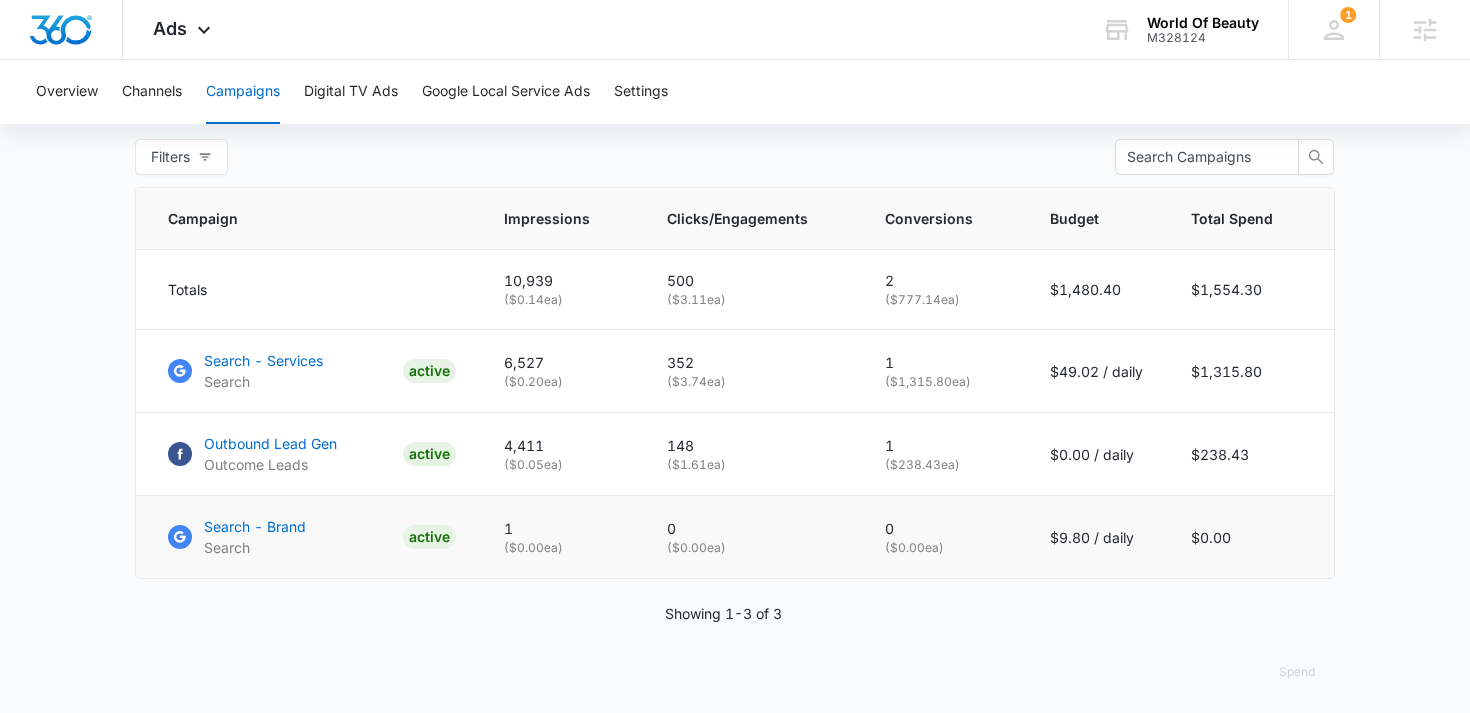 click on "1 ( $0.00  ea)" at bounding box center (561, 290) 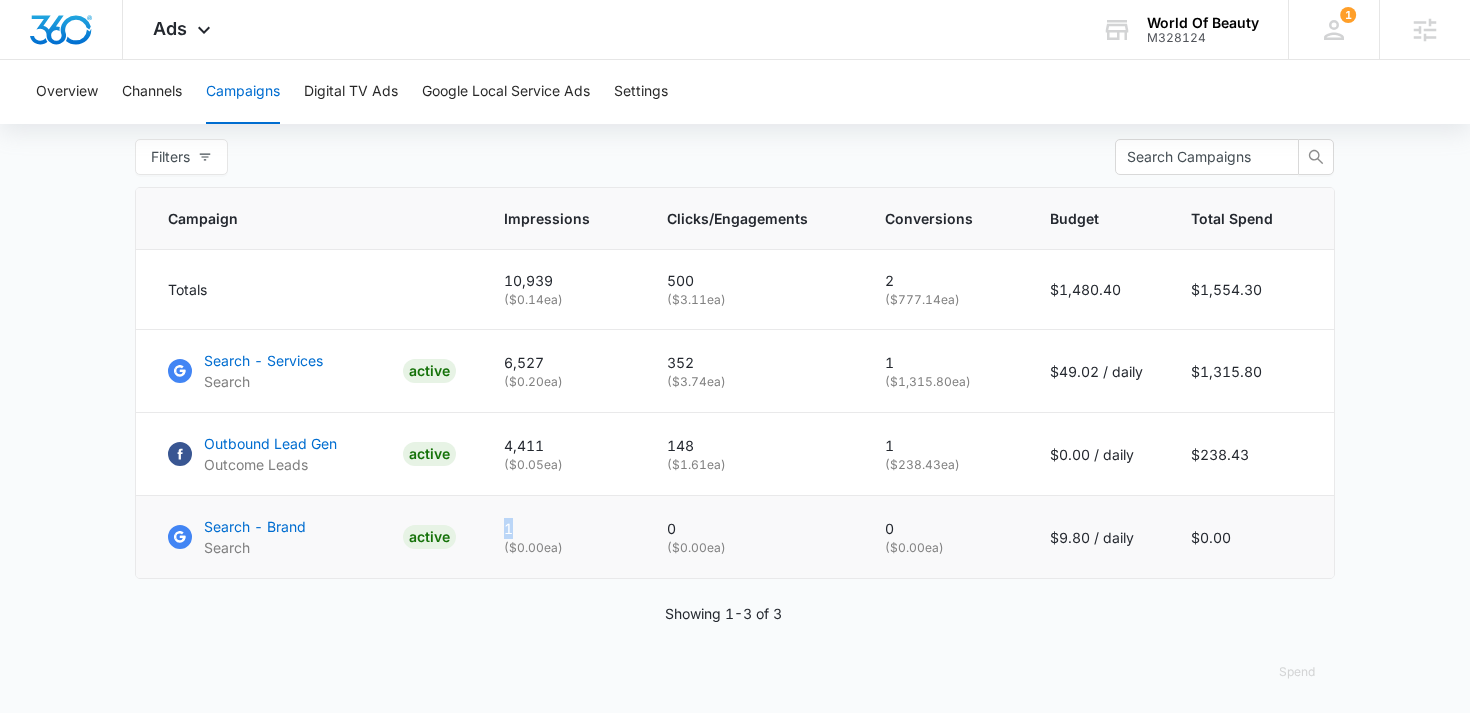 drag, startPoint x: 512, startPoint y: 531, endPoint x: 528, endPoint y: 531, distance: 16 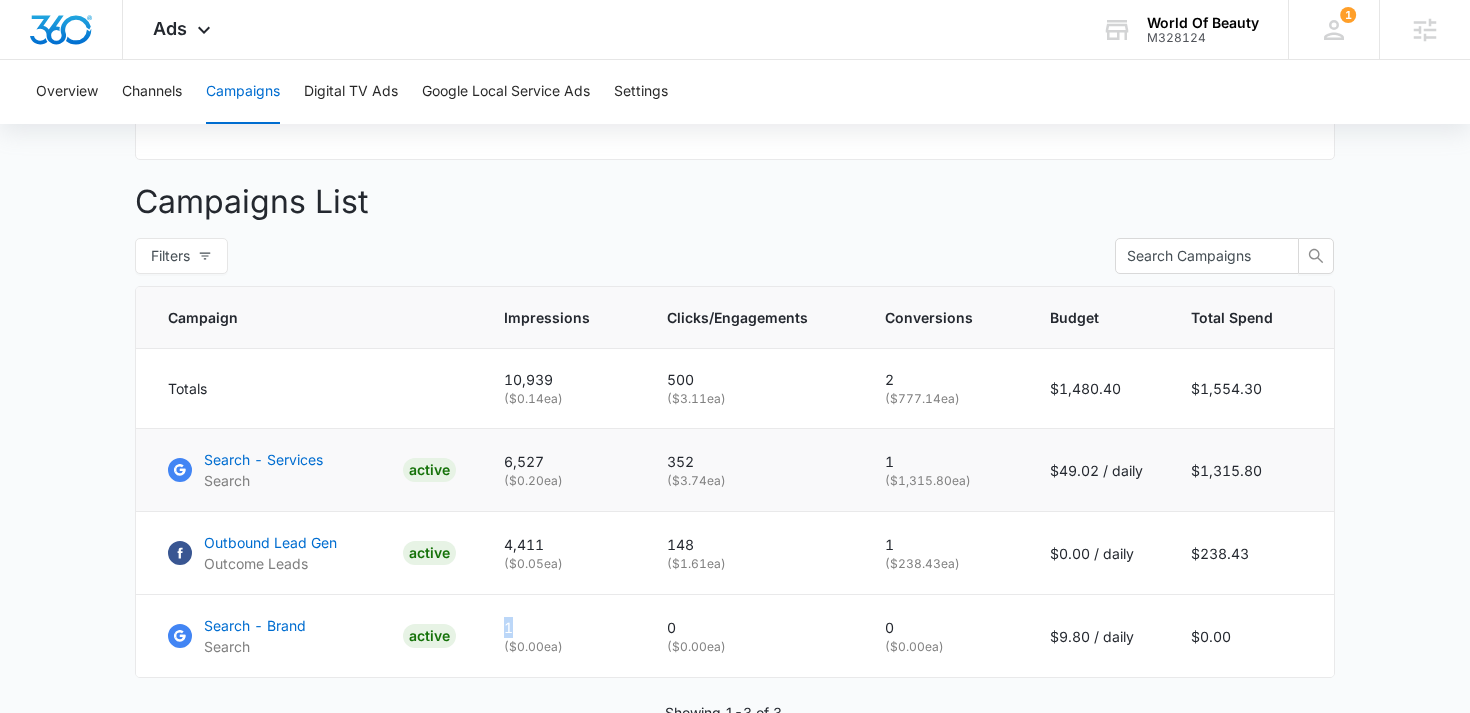 scroll, scrollTop: 691, scrollLeft: 0, axis: vertical 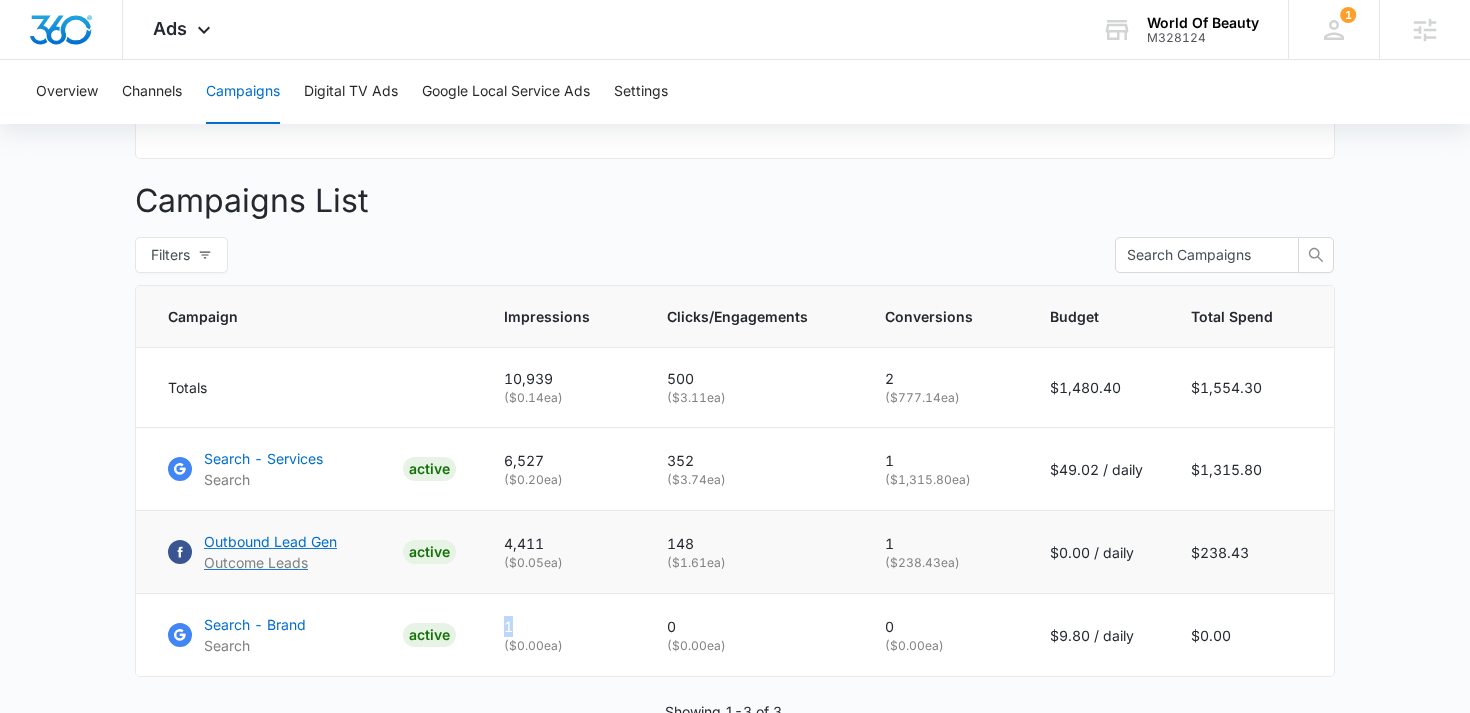 click on "Outbound Lead Gen" at bounding box center [270, 541] 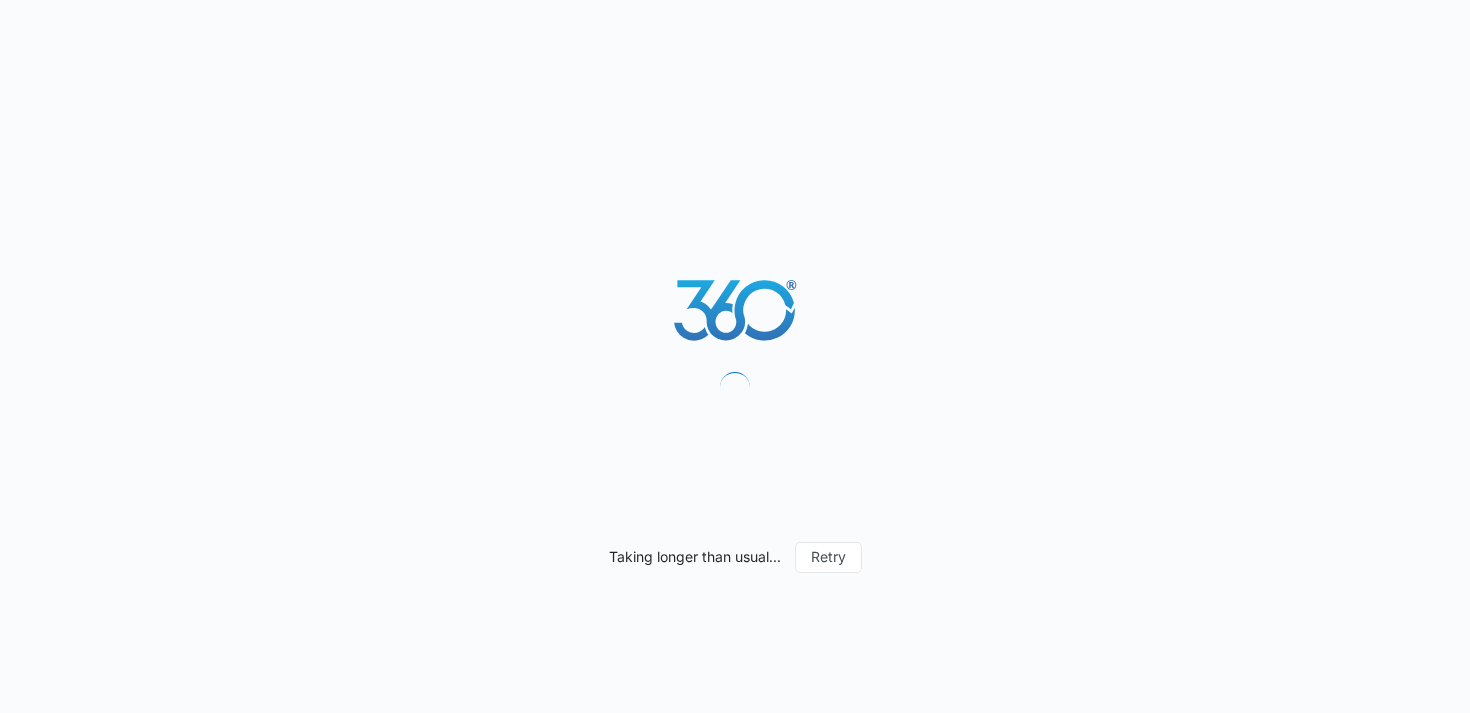 scroll, scrollTop: 0, scrollLeft: 0, axis: both 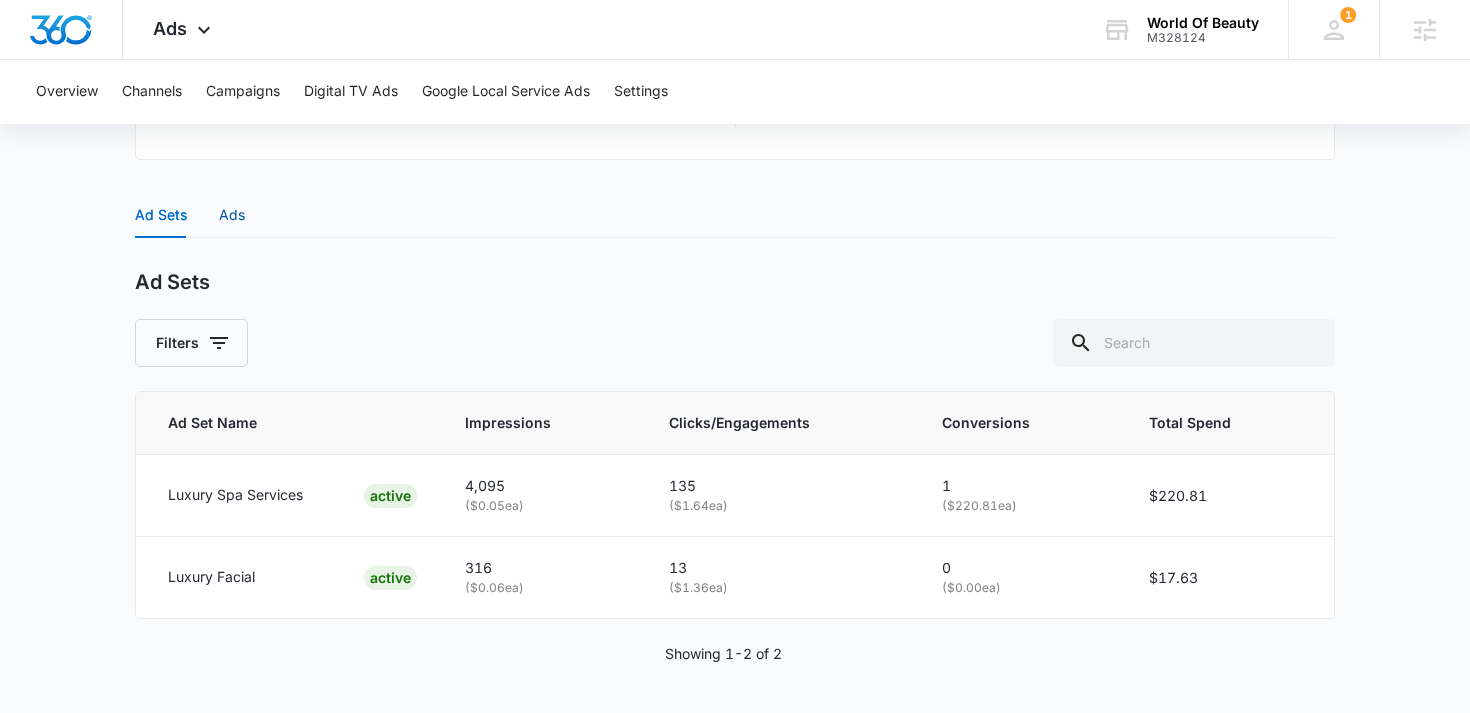 click on "Ads" at bounding box center (232, 215) 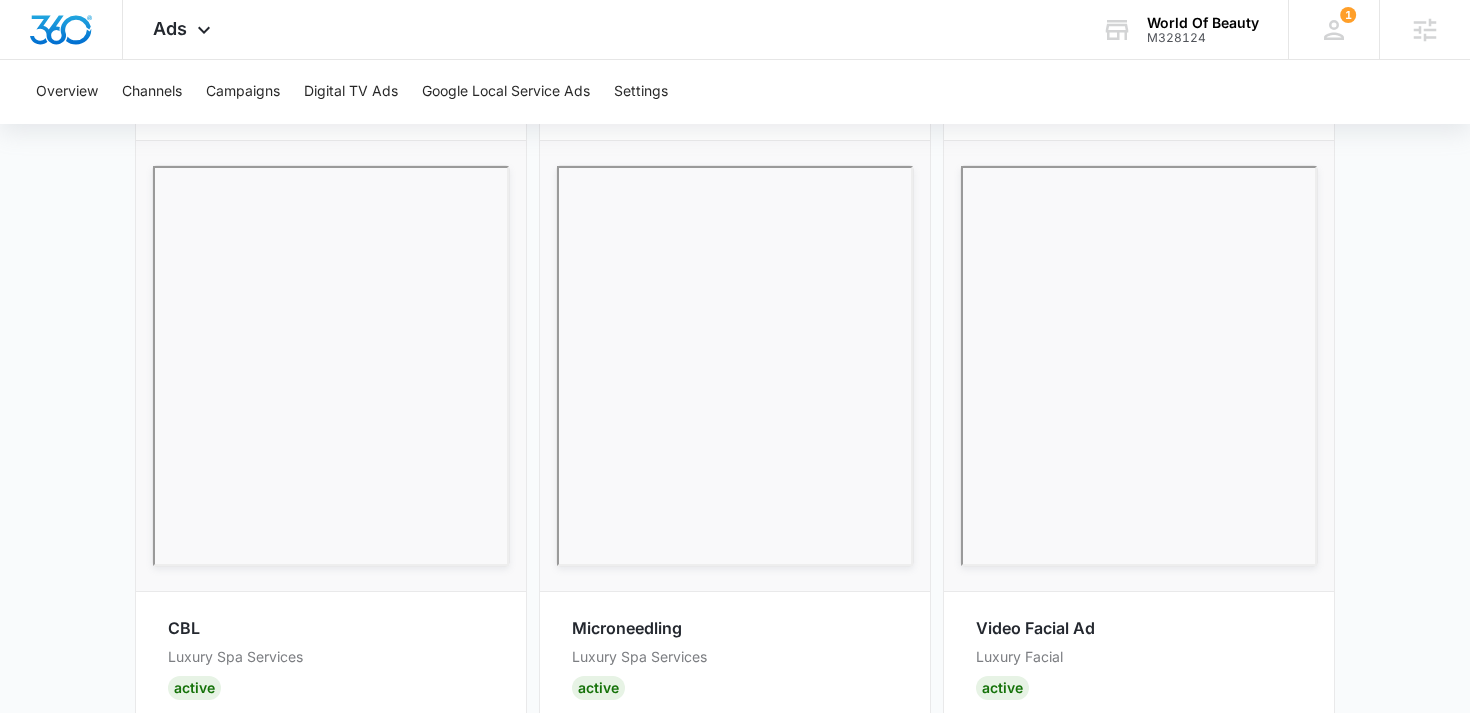 scroll, scrollTop: 1136, scrollLeft: 0, axis: vertical 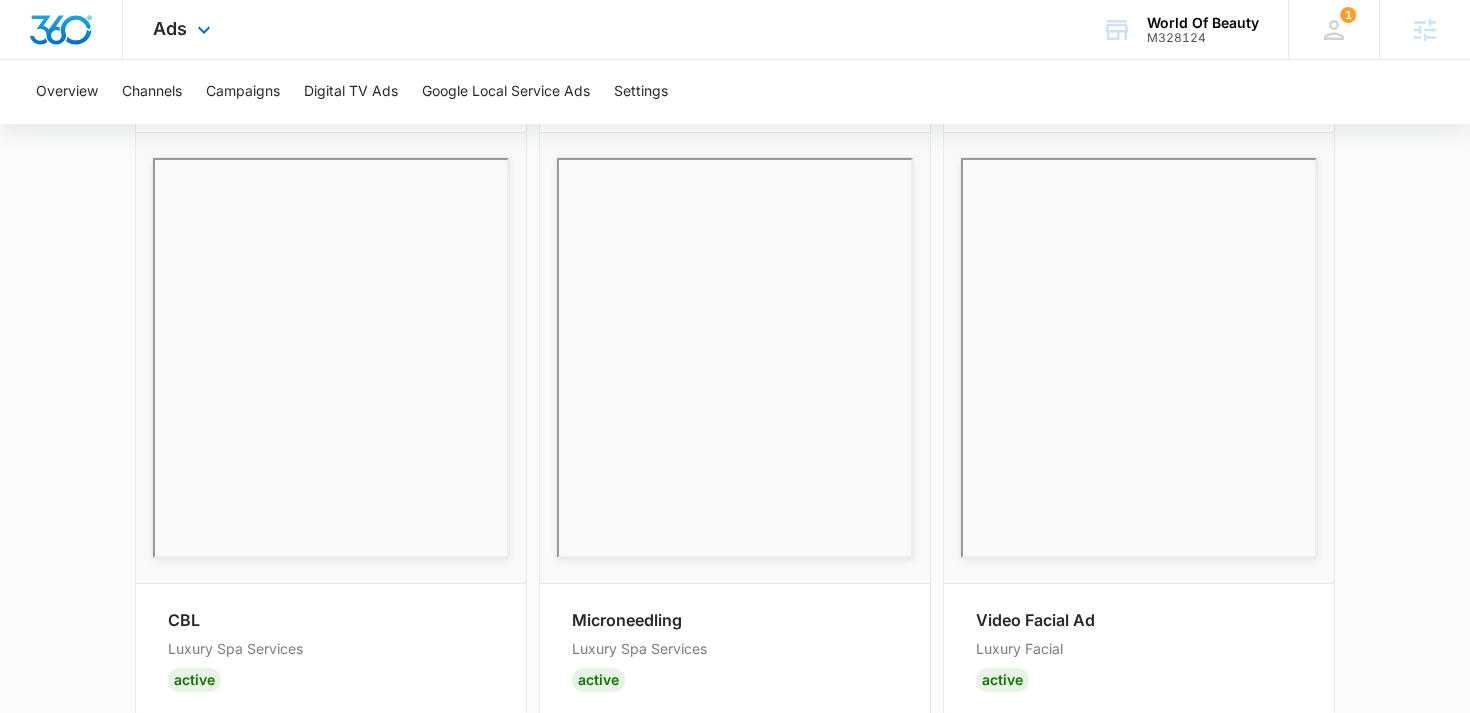click on "Ads Apps Reputation Websites Forms CRM Email Social Shop Payments POS Content Ads Intelligence Files Brand Settings" at bounding box center (184, 29) 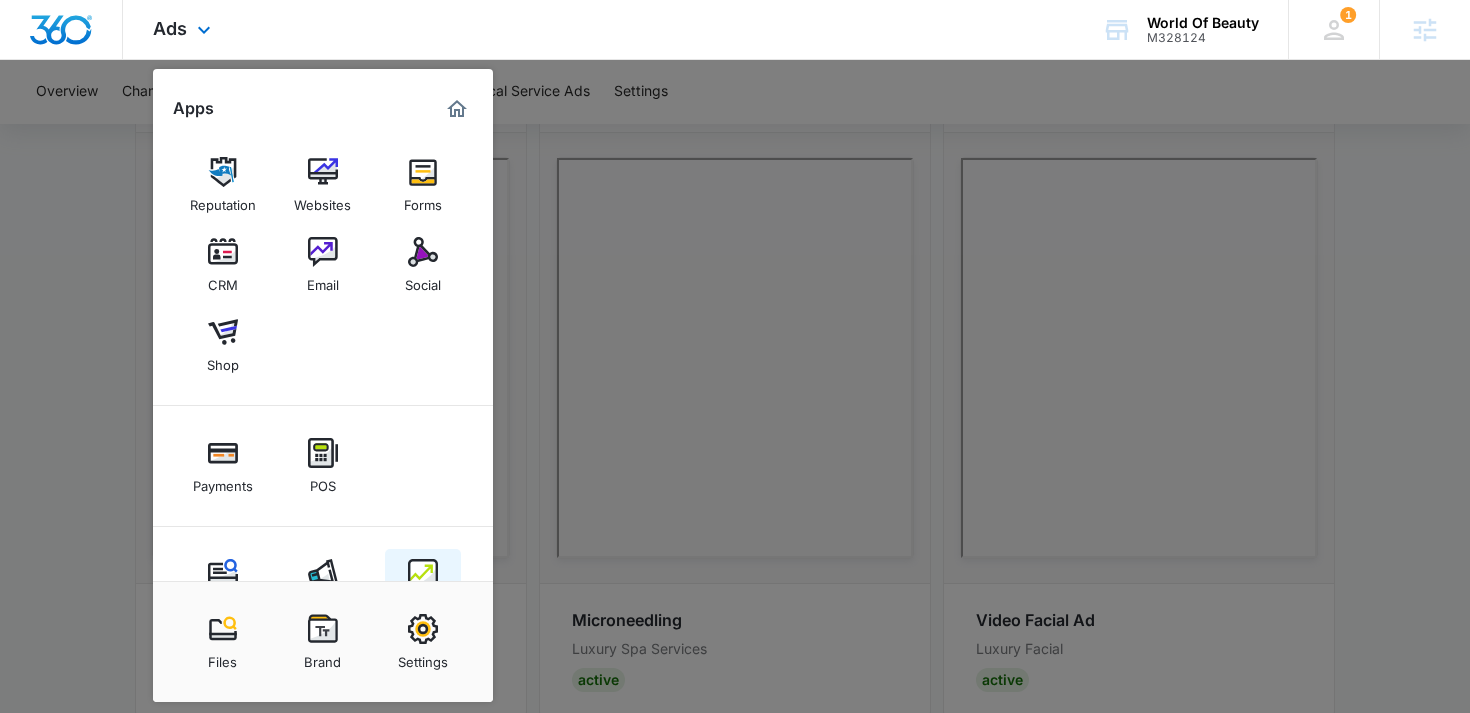 click at bounding box center [423, 574] 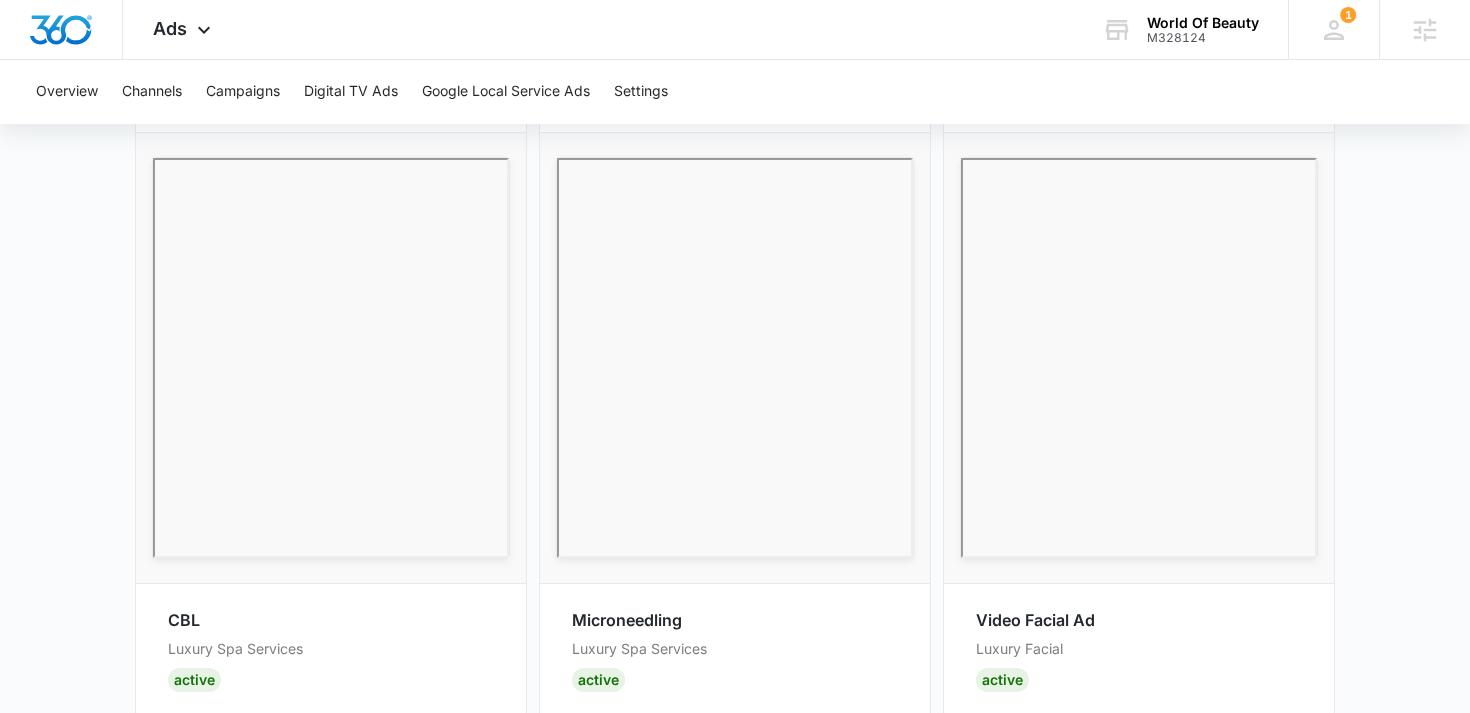 scroll, scrollTop: 0, scrollLeft: 0, axis: both 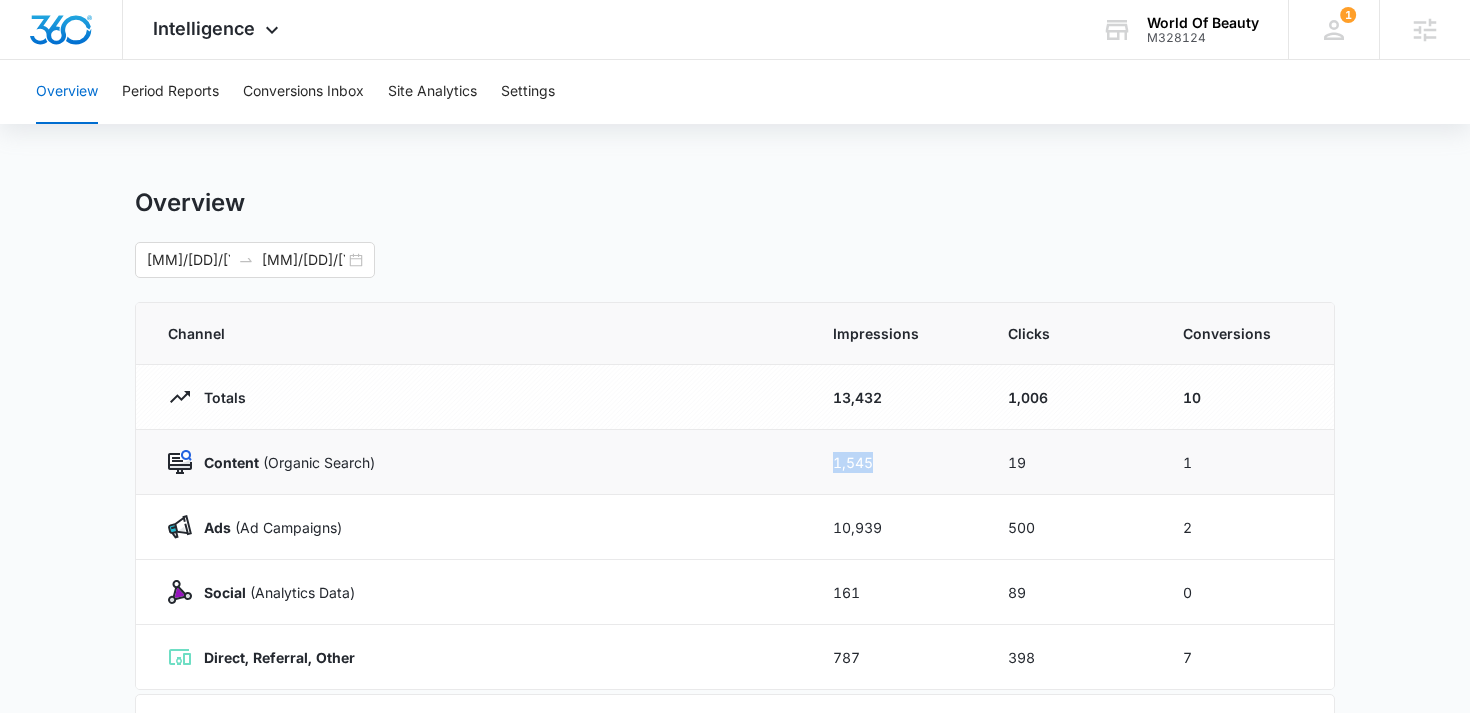 drag, startPoint x: 820, startPoint y: 457, endPoint x: 902, endPoint y: 456, distance: 82.006096 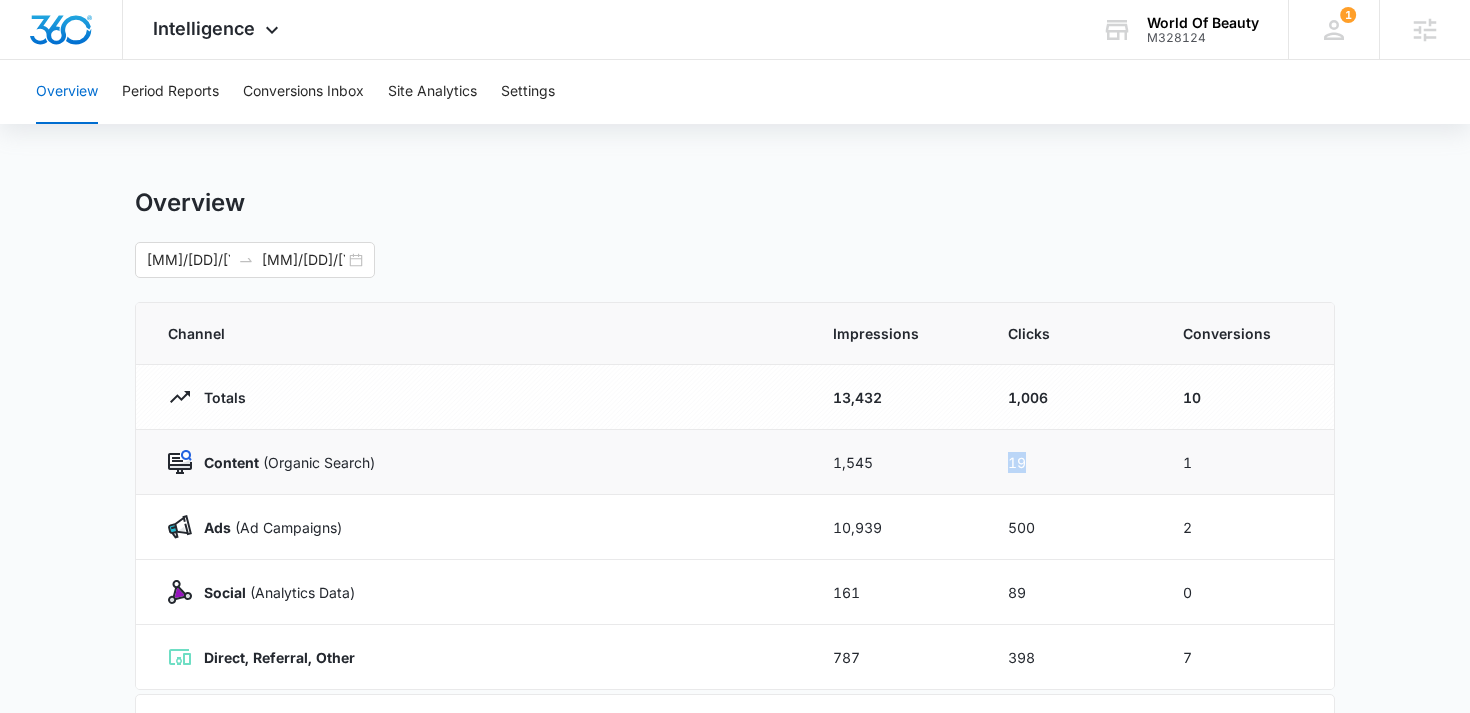 drag, startPoint x: 1006, startPoint y: 462, endPoint x: 1064, endPoint y: 462, distance: 58 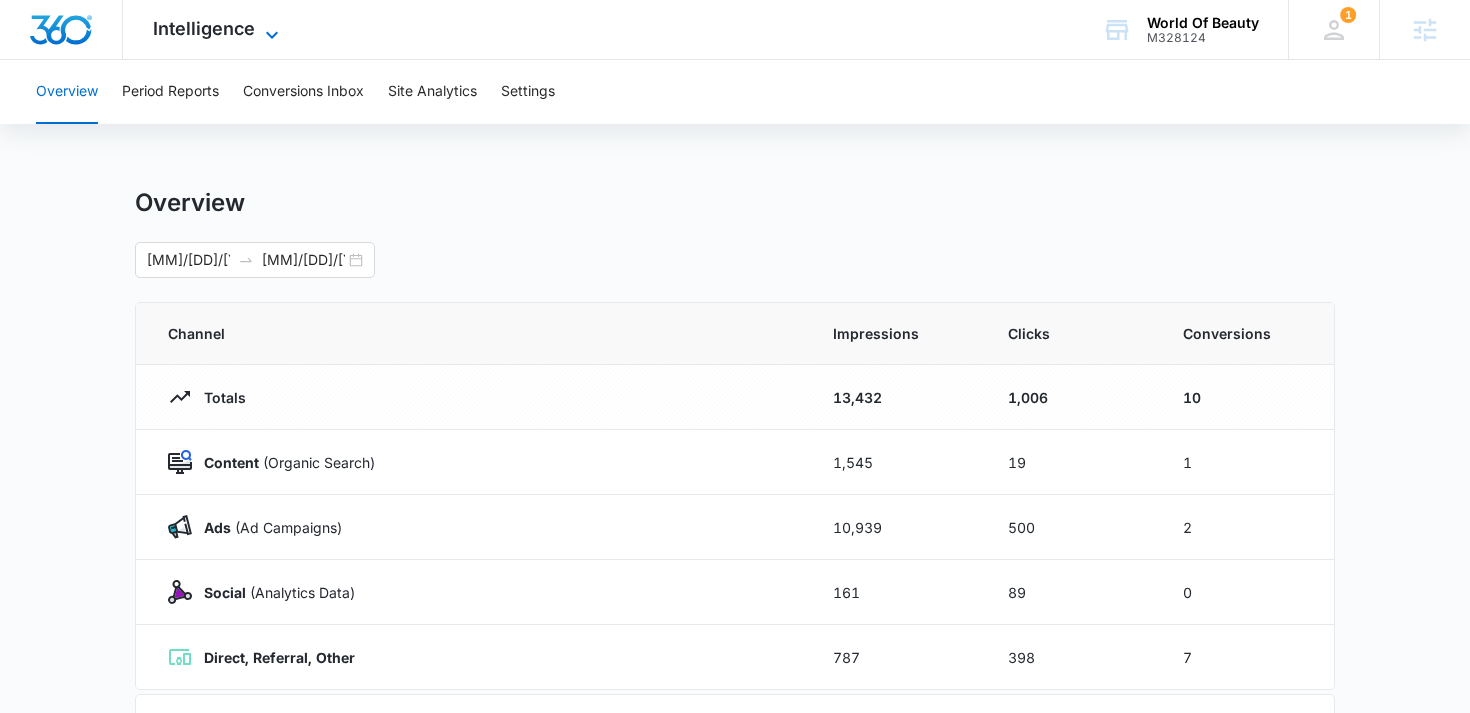 click on "Intelligence" at bounding box center [204, 28] 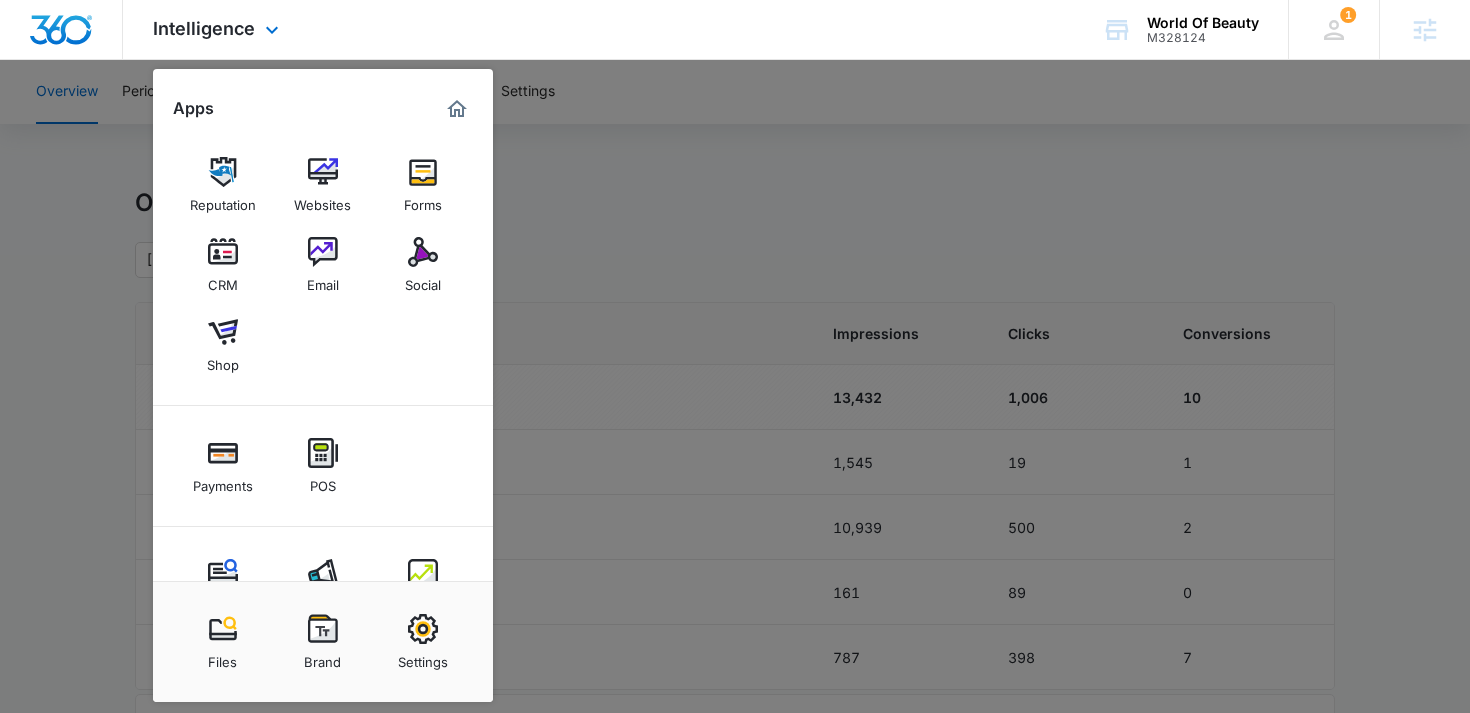 scroll, scrollTop: 67, scrollLeft: 0, axis: vertical 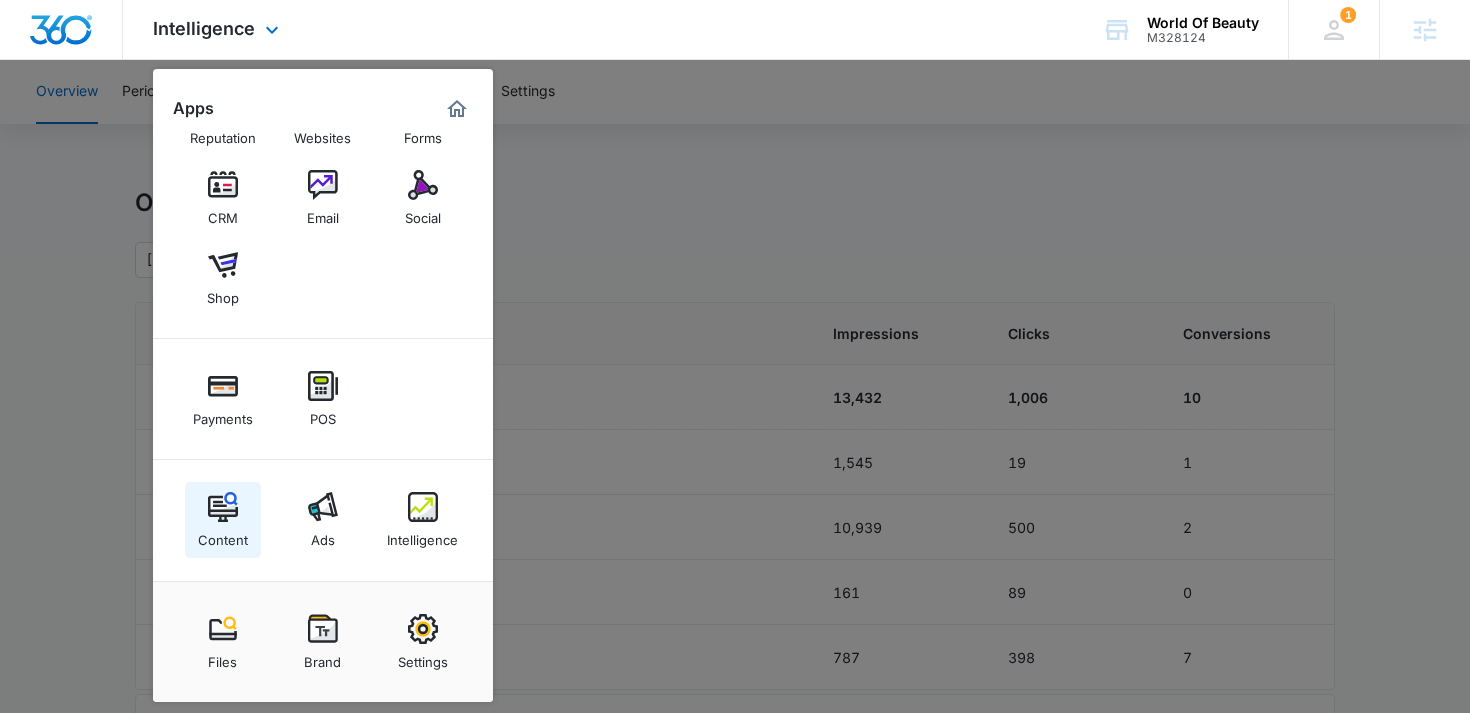 click on "Content" at bounding box center [223, 535] 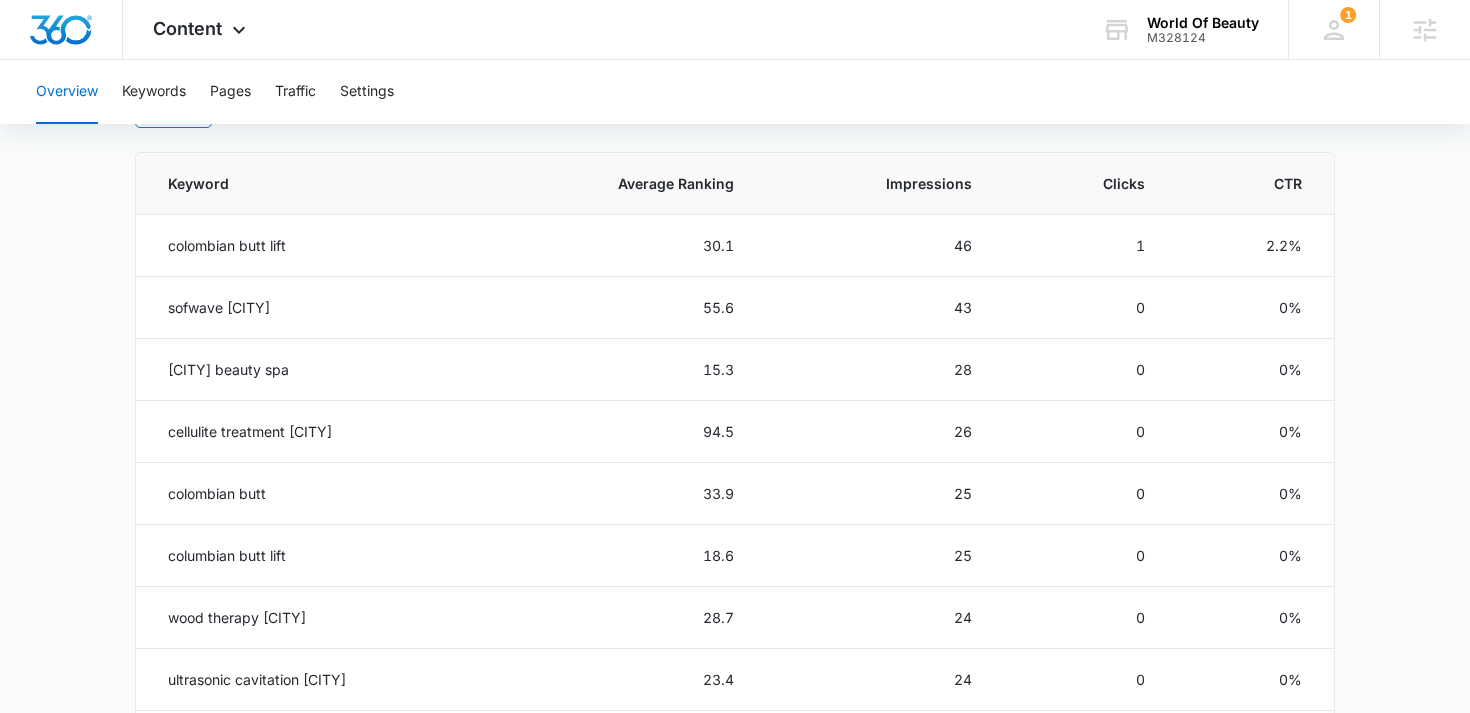 scroll, scrollTop: 899, scrollLeft: 0, axis: vertical 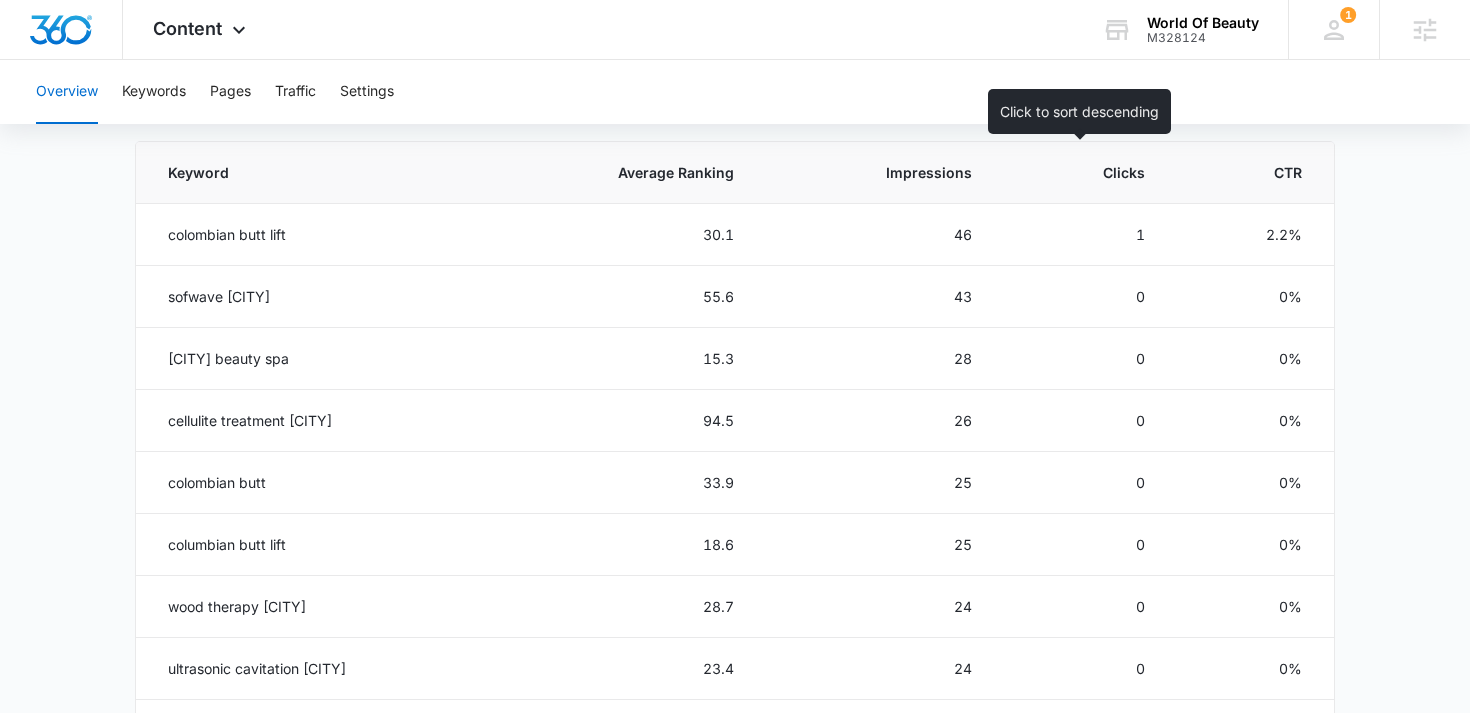 click on "Clicks" at bounding box center (1082, 173) 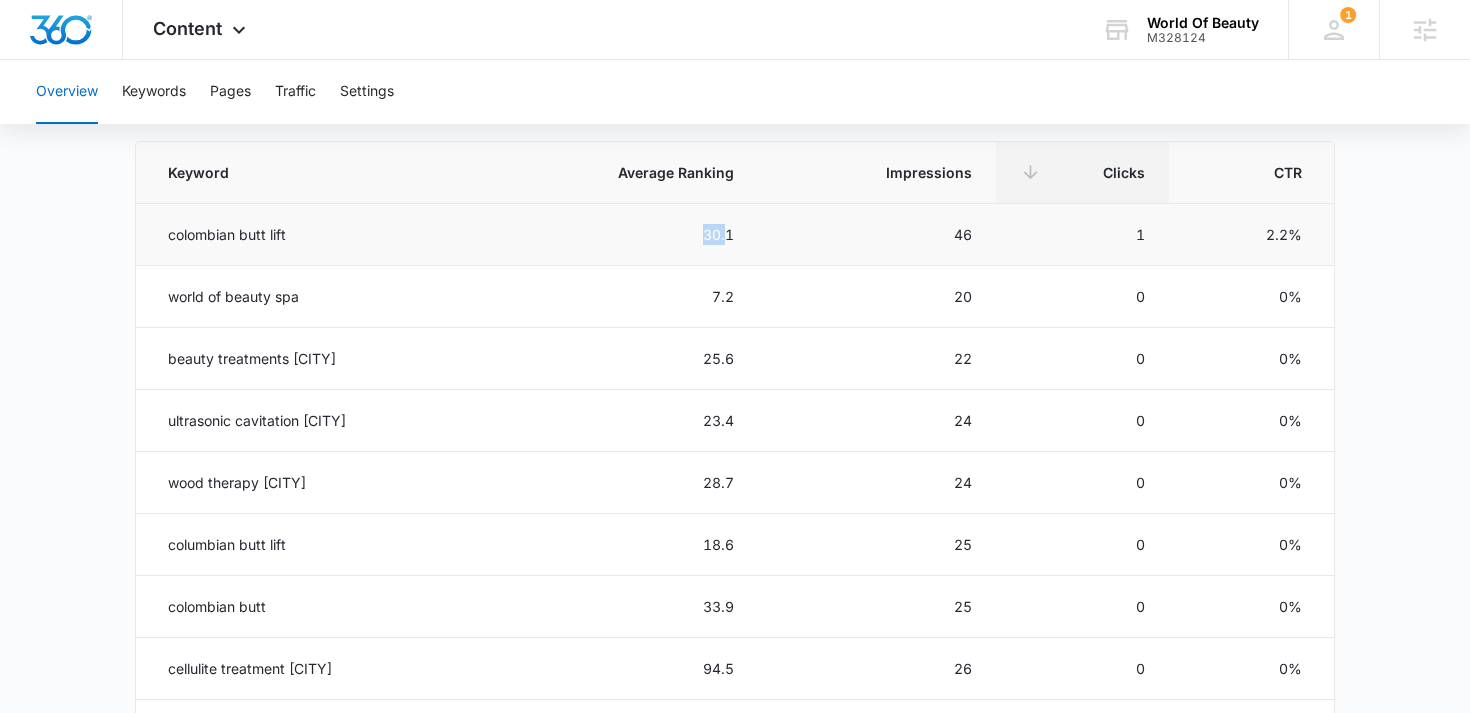 drag, startPoint x: 704, startPoint y: 235, endPoint x: 725, endPoint y: 235, distance: 21 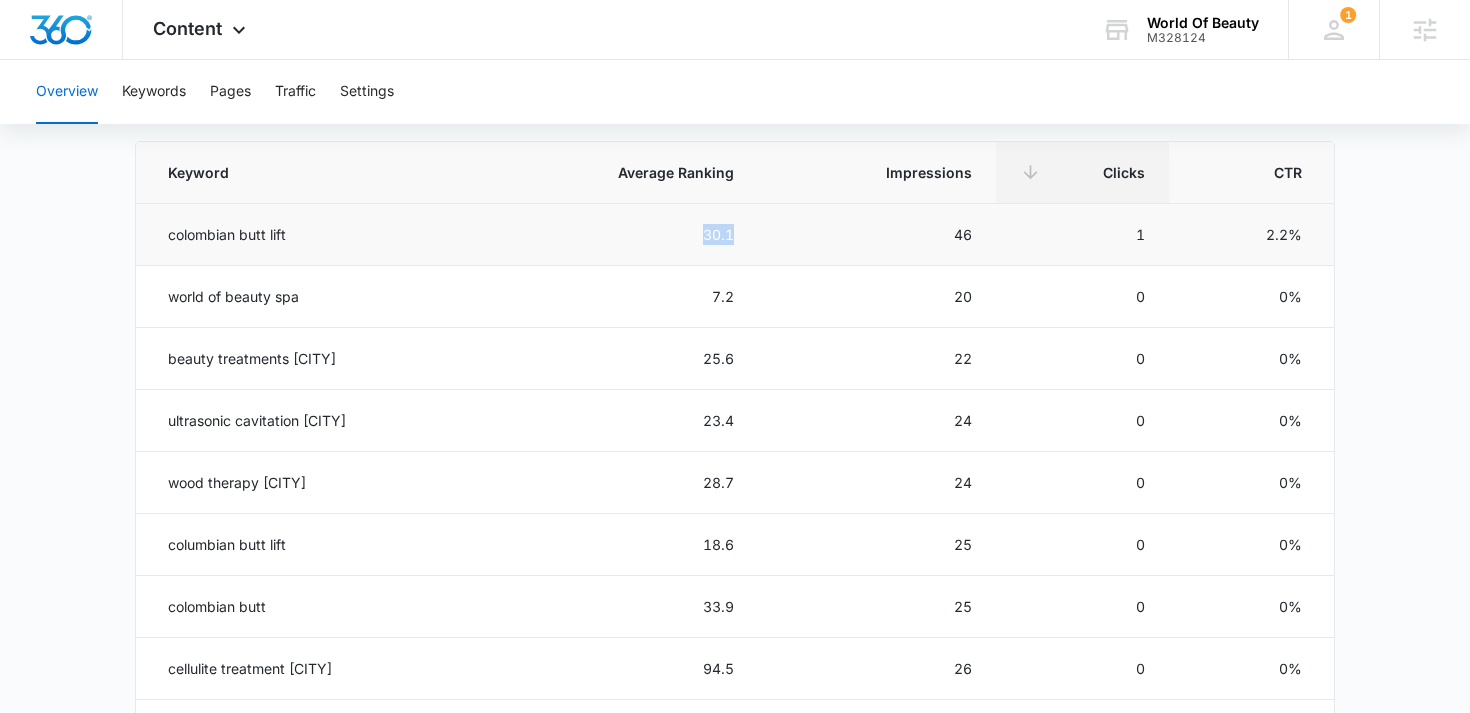 drag, startPoint x: 745, startPoint y: 235, endPoint x: 697, endPoint y: 235, distance: 48 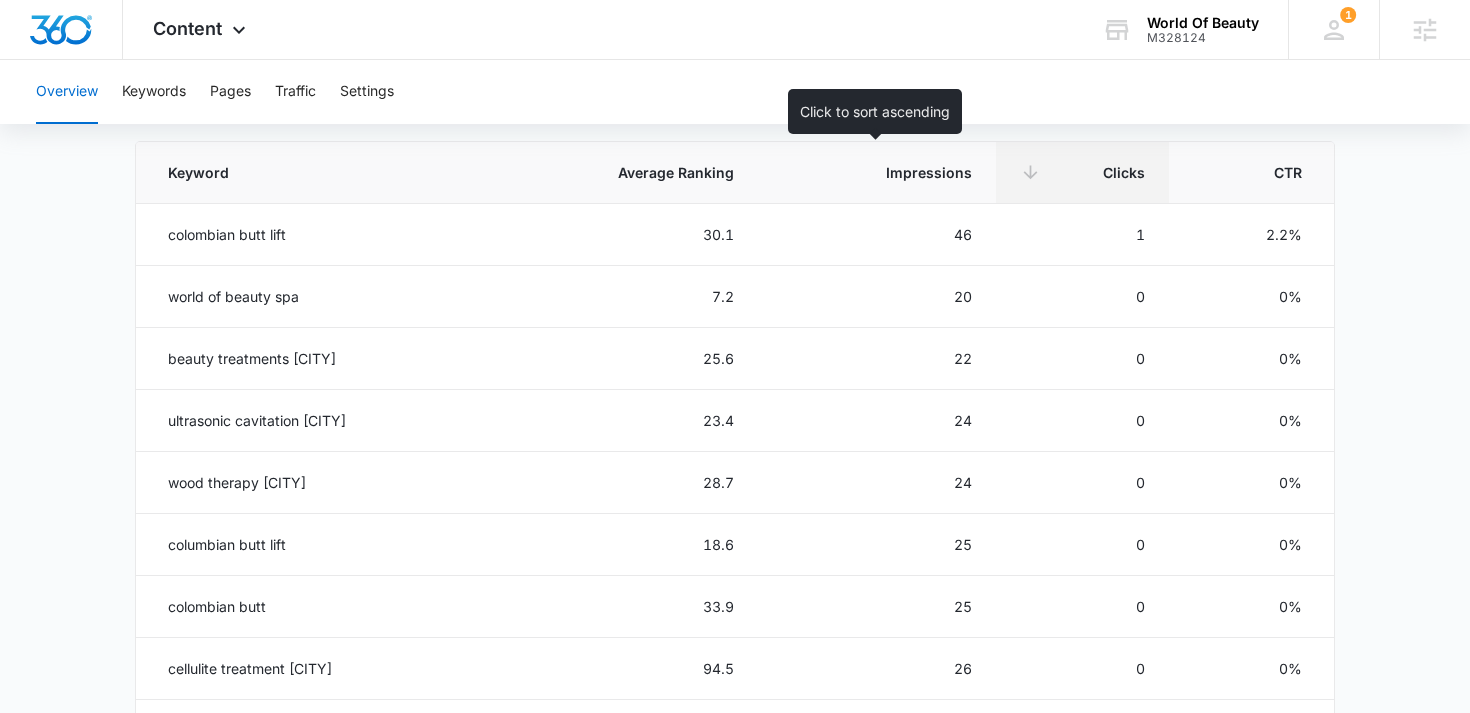 click on "Impressions" at bounding box center (877, 173) 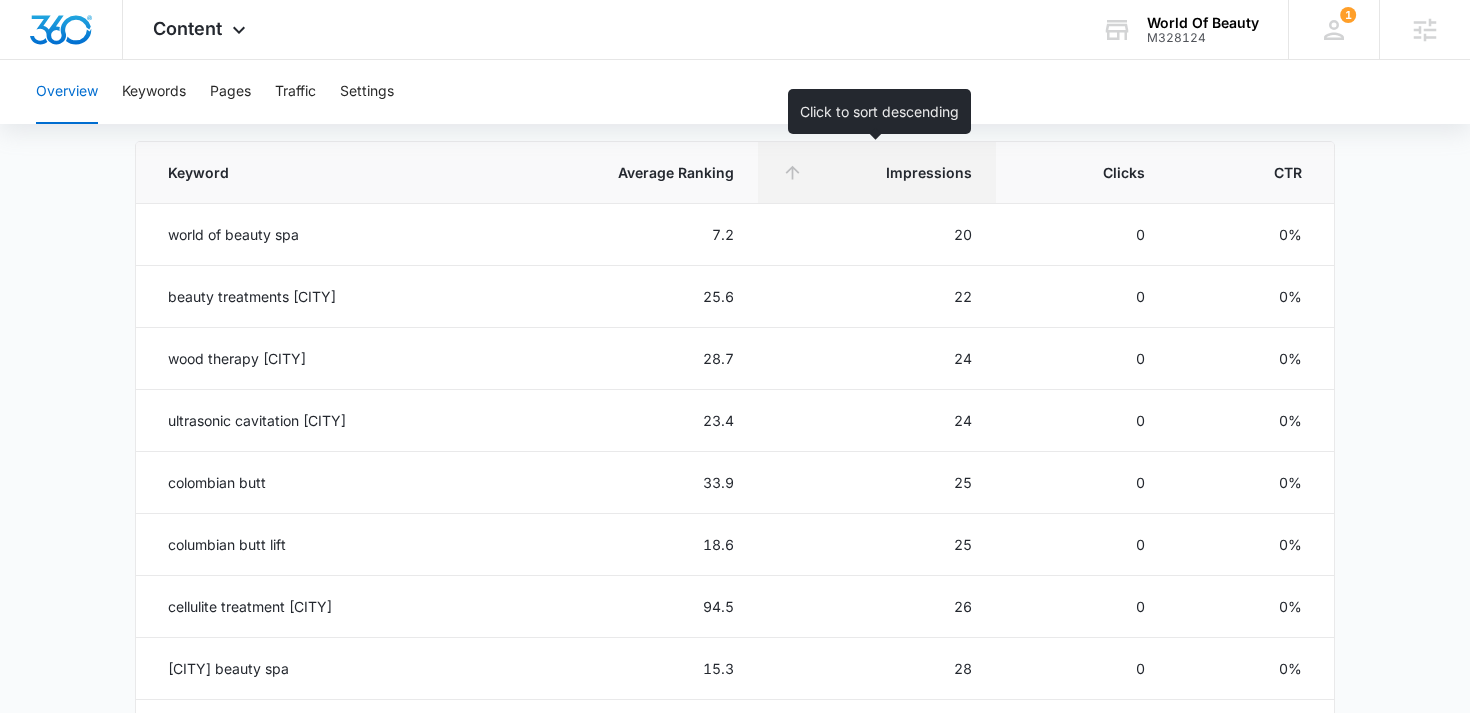click on "Impressions" at bounding box center [877, 173] 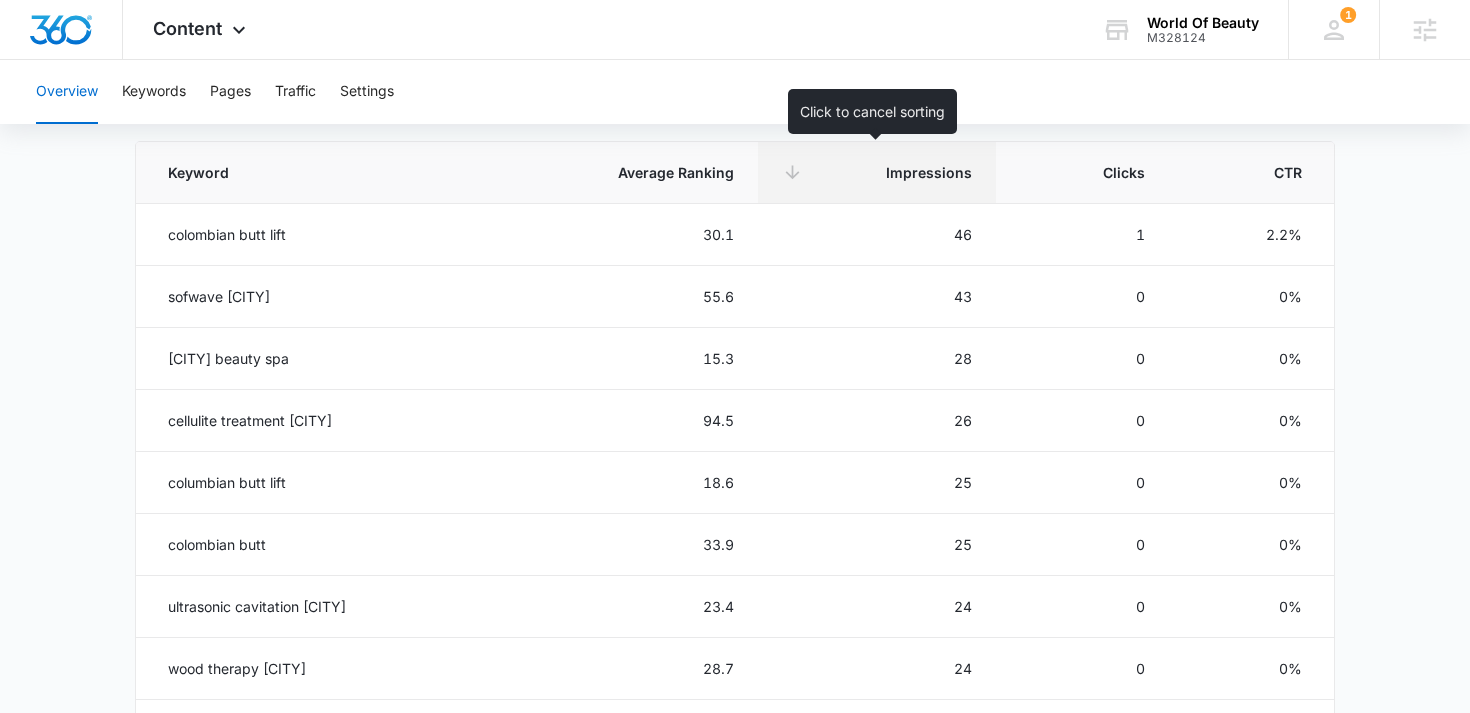 click on "Impressions" at bounding box center (891, 172) 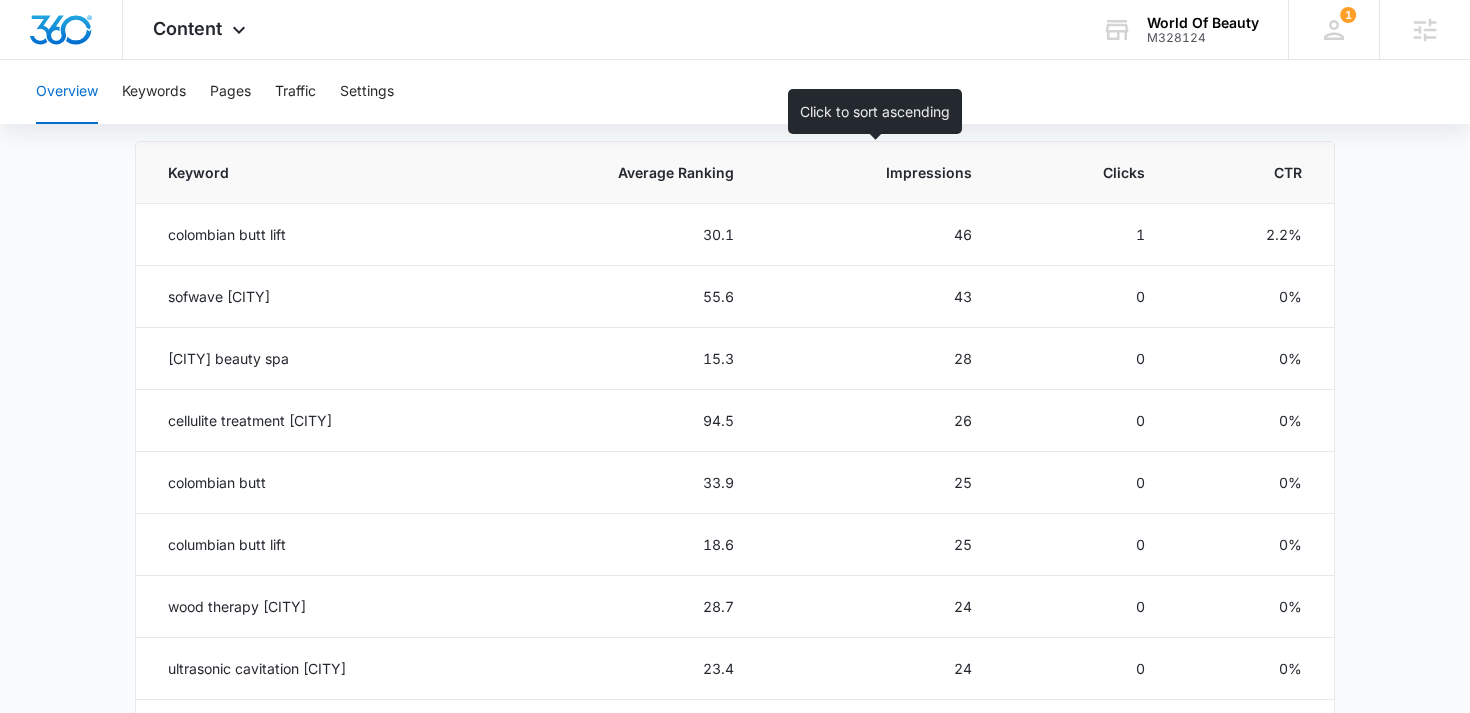 click on "Impressions" at bounding box center [891, 172] 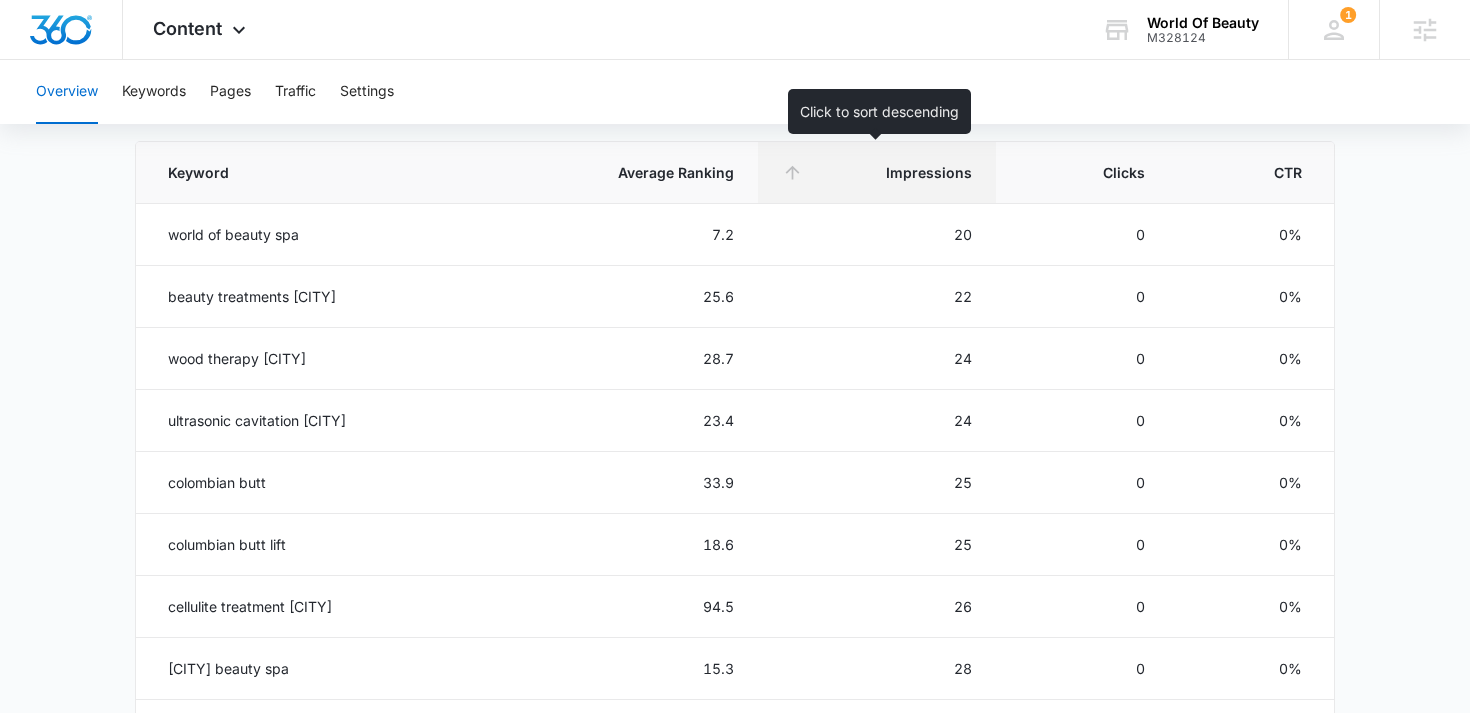 click at bounding box center [792, 172] 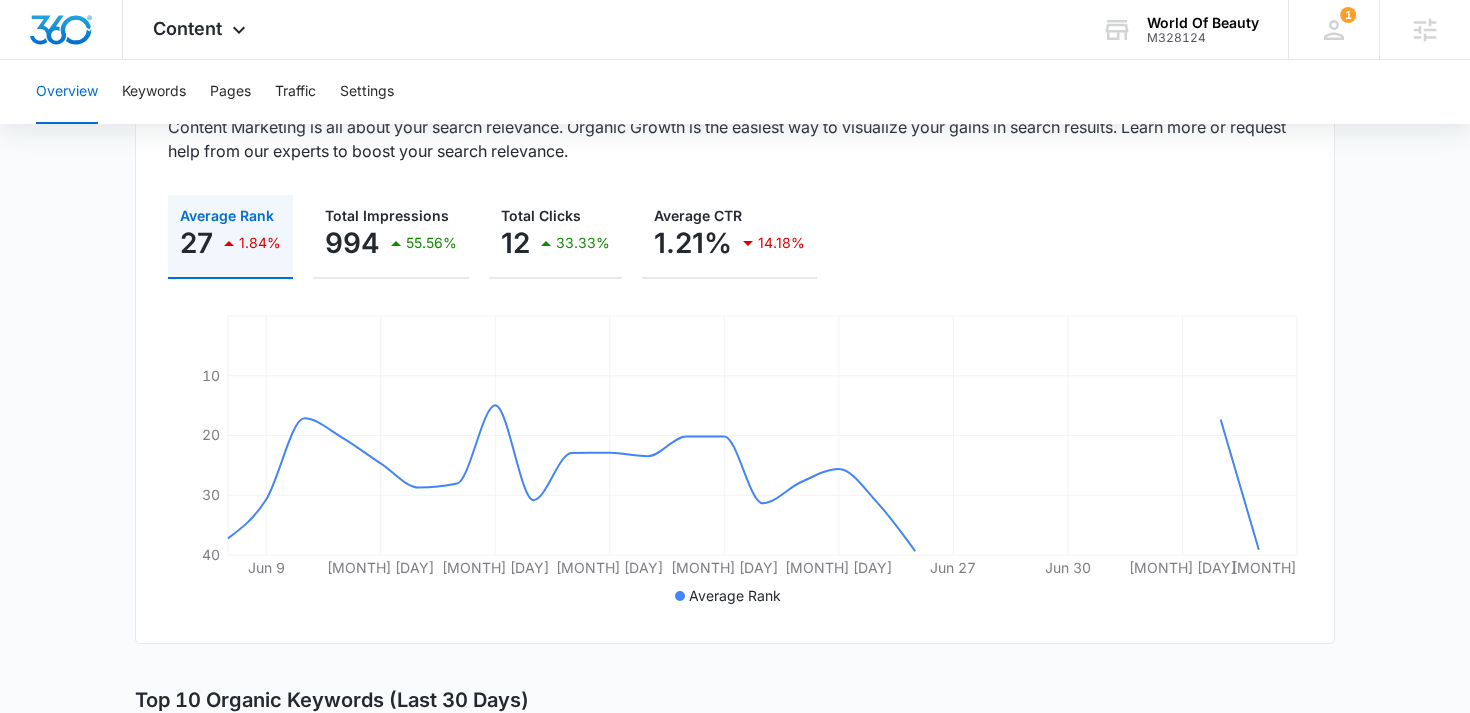scroll, scrollTop: 257, scrollLeft: 0, axis: vertical 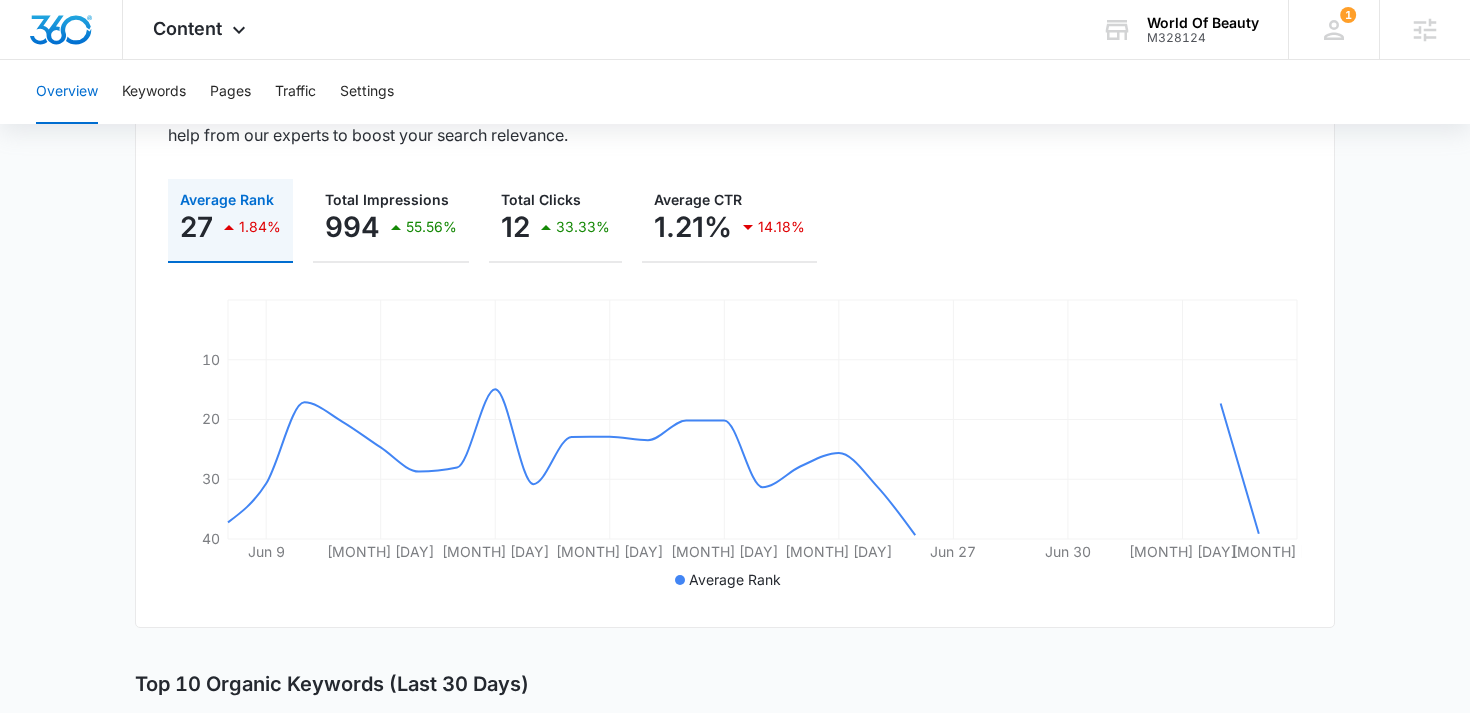 click on "1.84%" at bounding box center [260, 227] 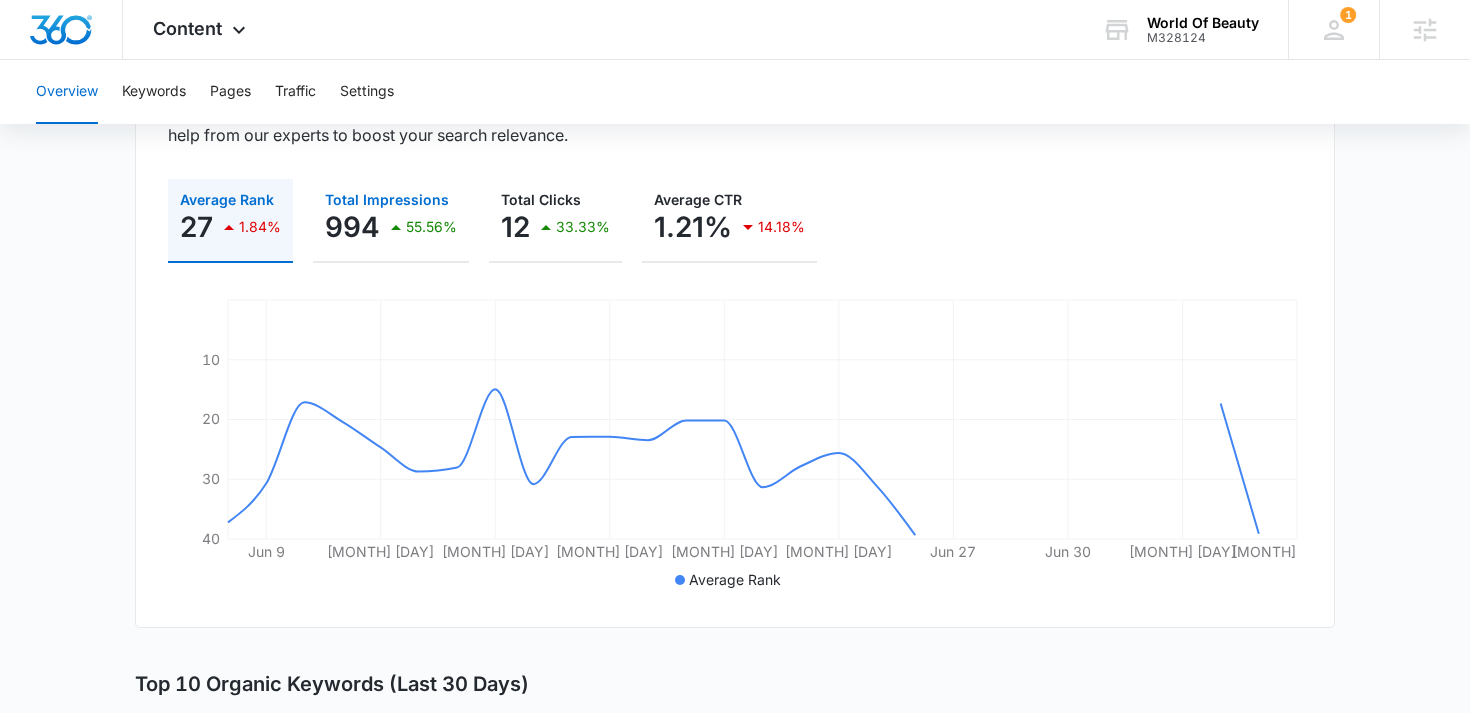 click on "994" at bounding box center [352, 227] 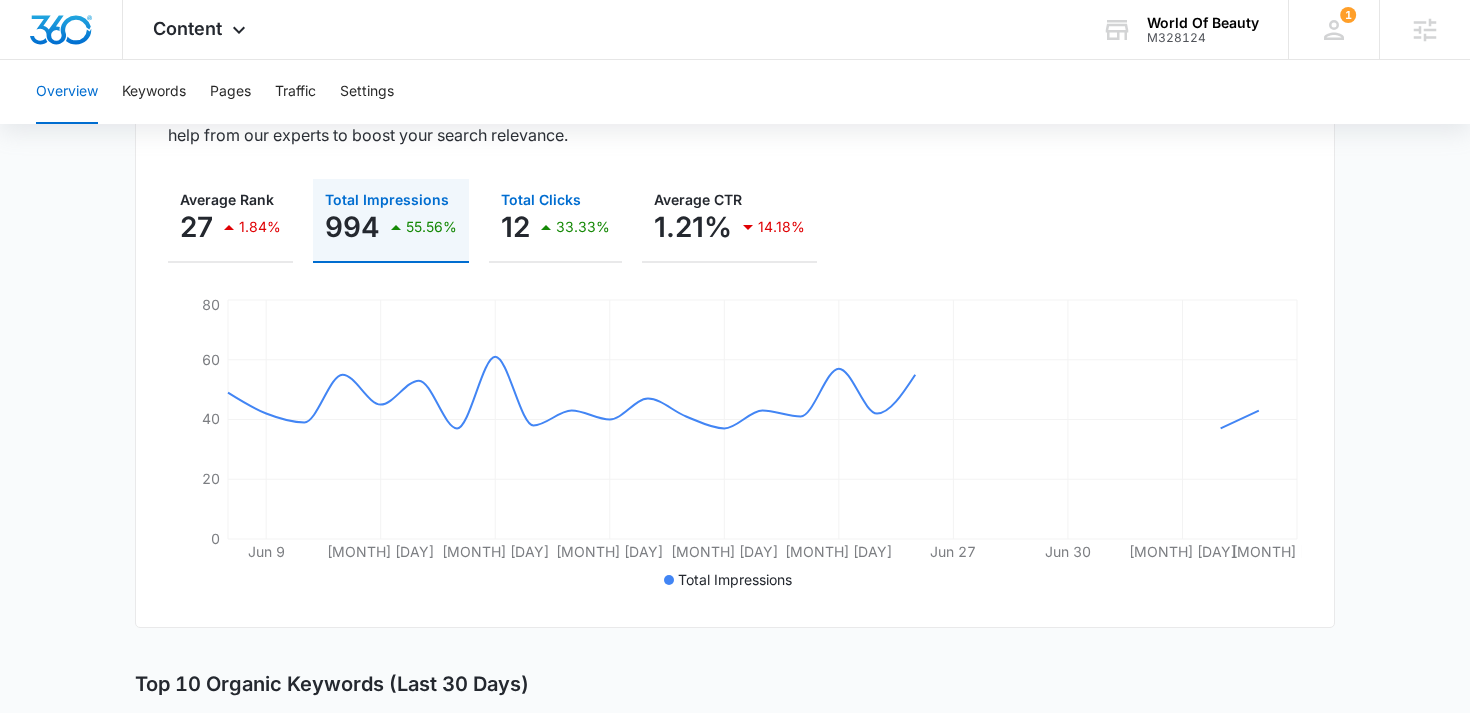 click on "33.33%" at bounding box center [572, 227] 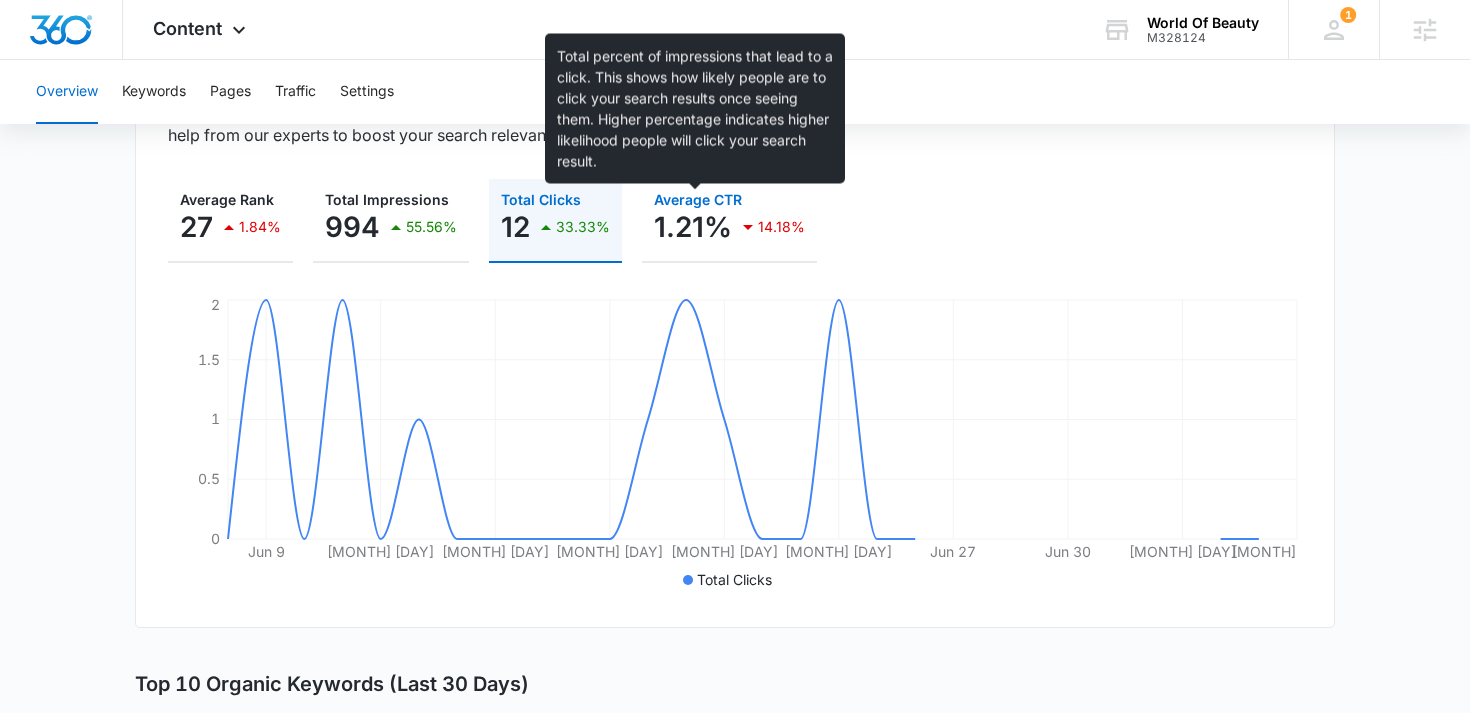 click on "Average CTR" at bounding box center (698, 199) 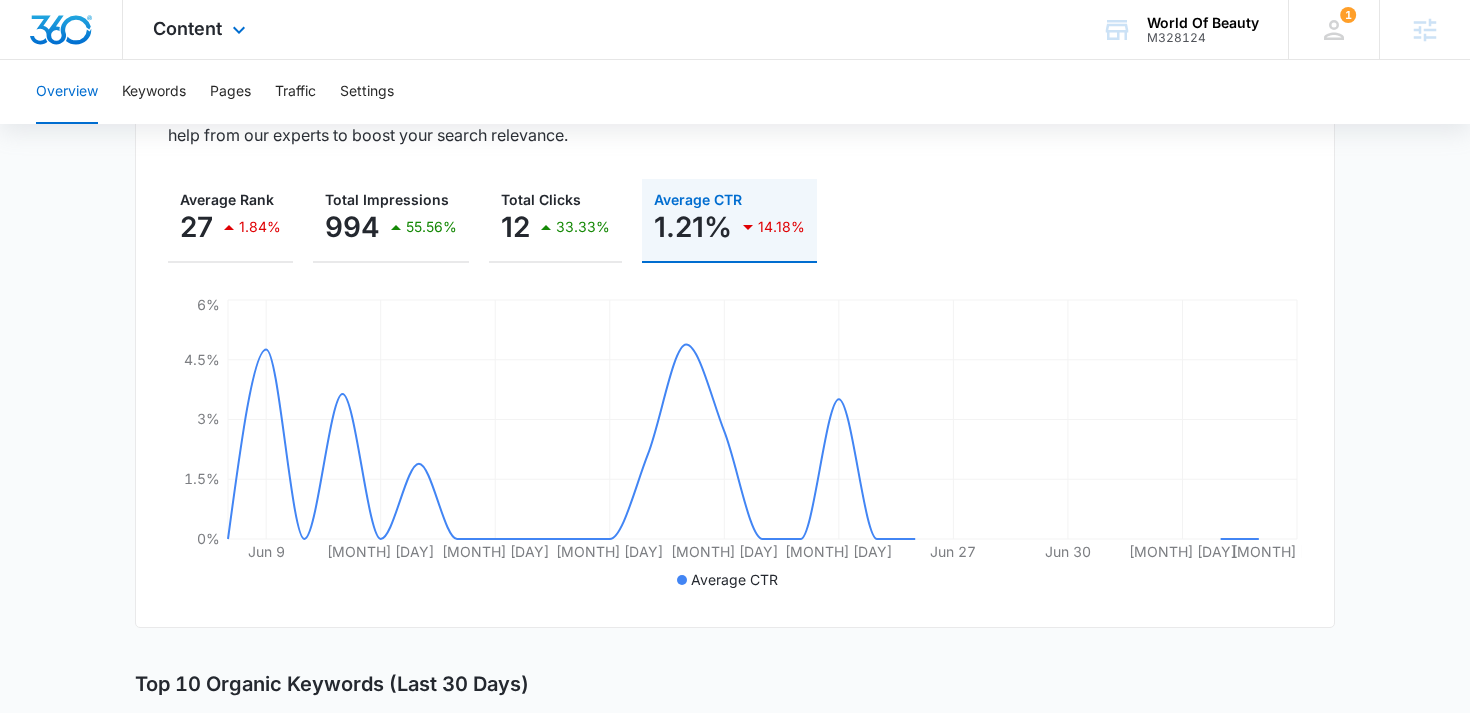 click on "Content Apps Reputation Websites Forms CRM Email Social Shop Payments POS Content Ads Intelligence Files Brand Settings" at bounding box center (202, 29) 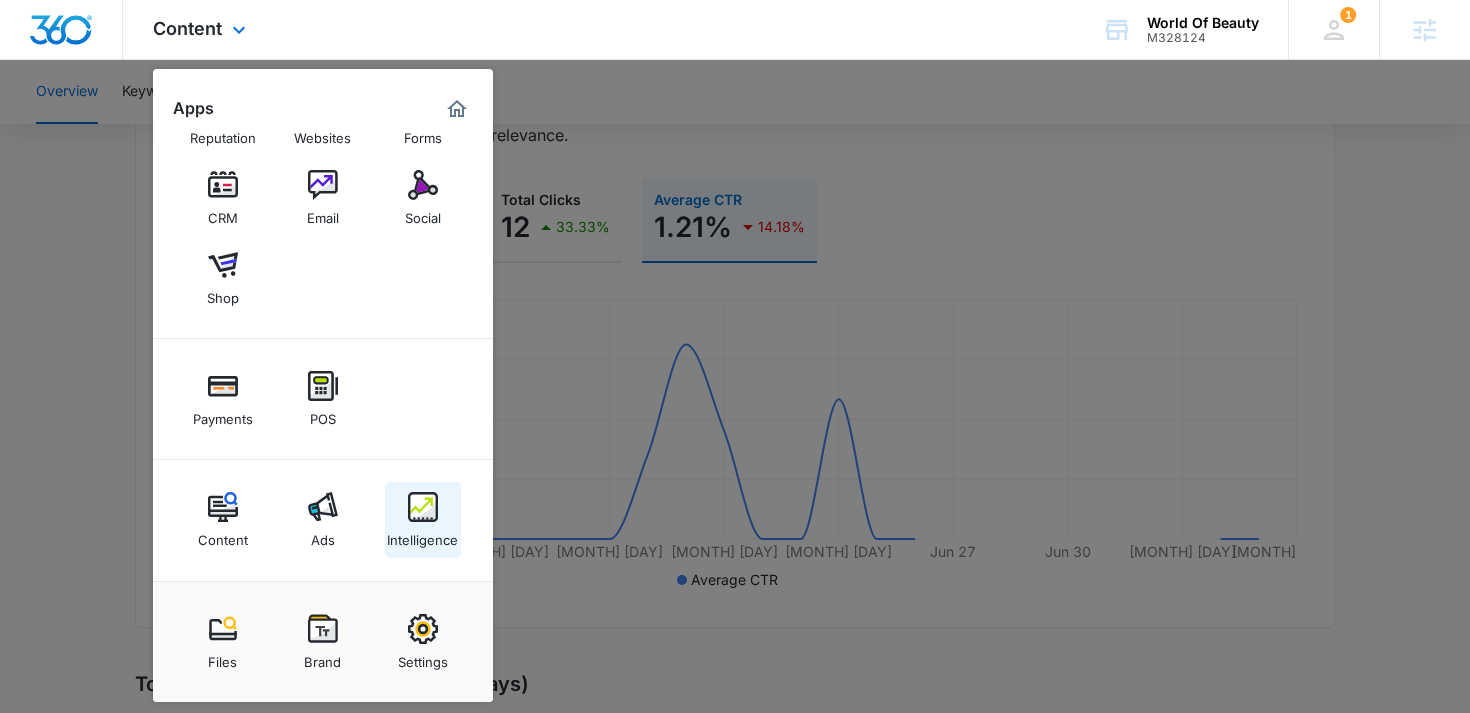 click at bounding box center (423, 507) 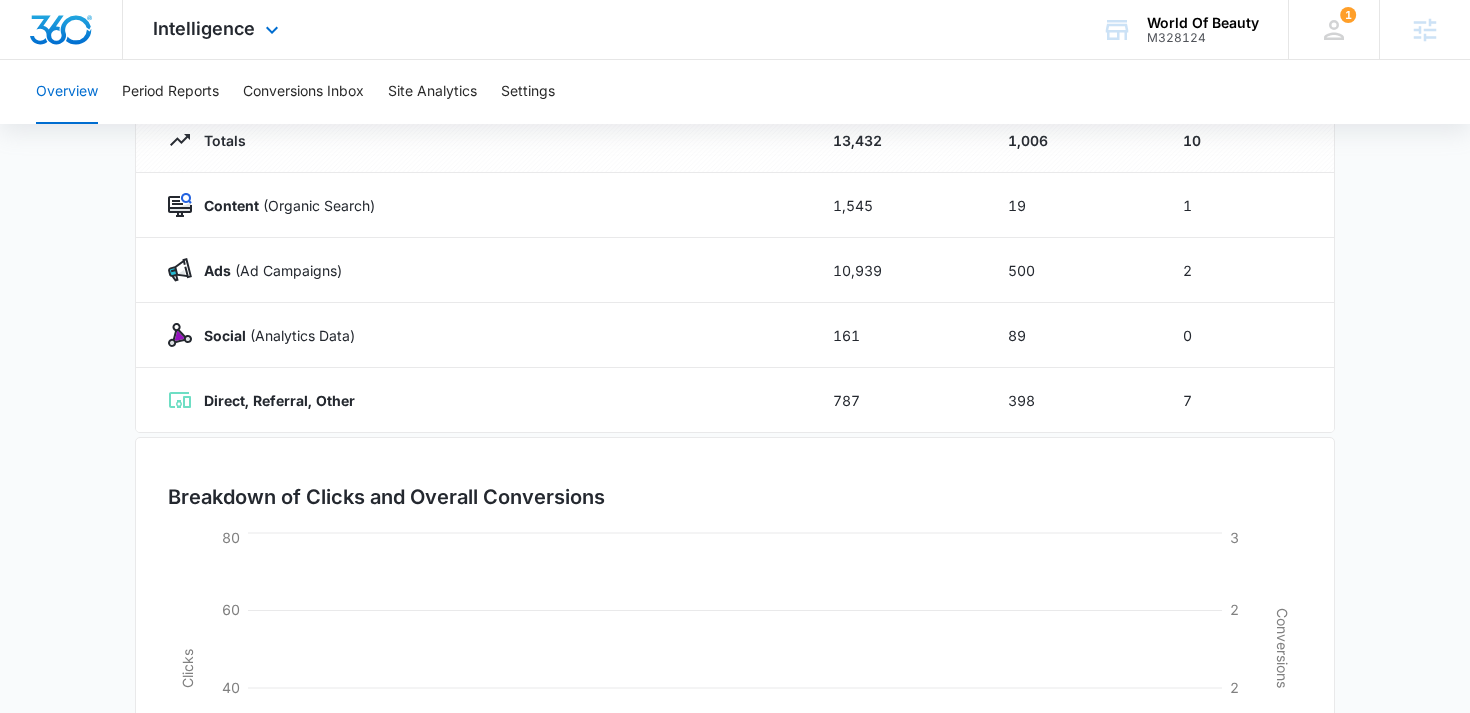 scroll, scrollTop: 0, scrollLeft: 0, axis: both 